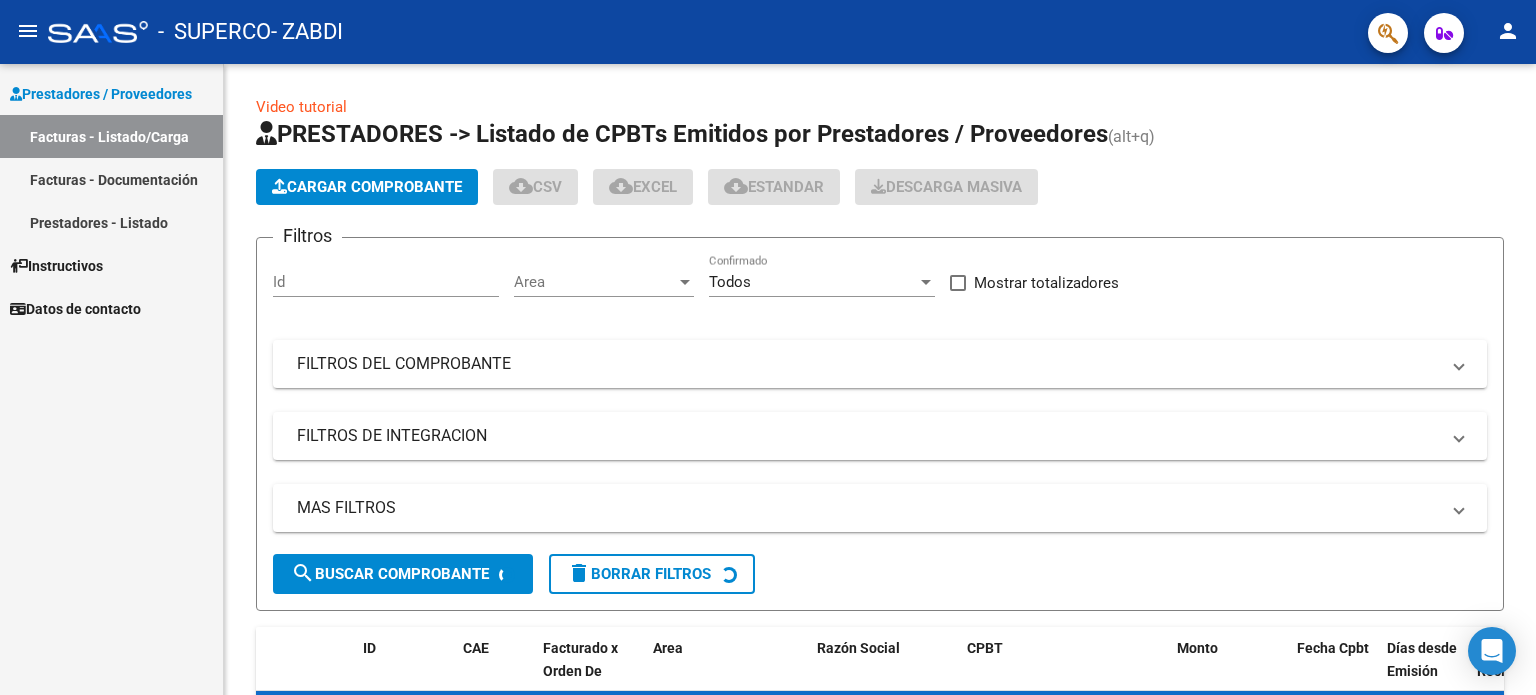 scroll, scrollTop: 0, scrollLeft: 0, axis: both 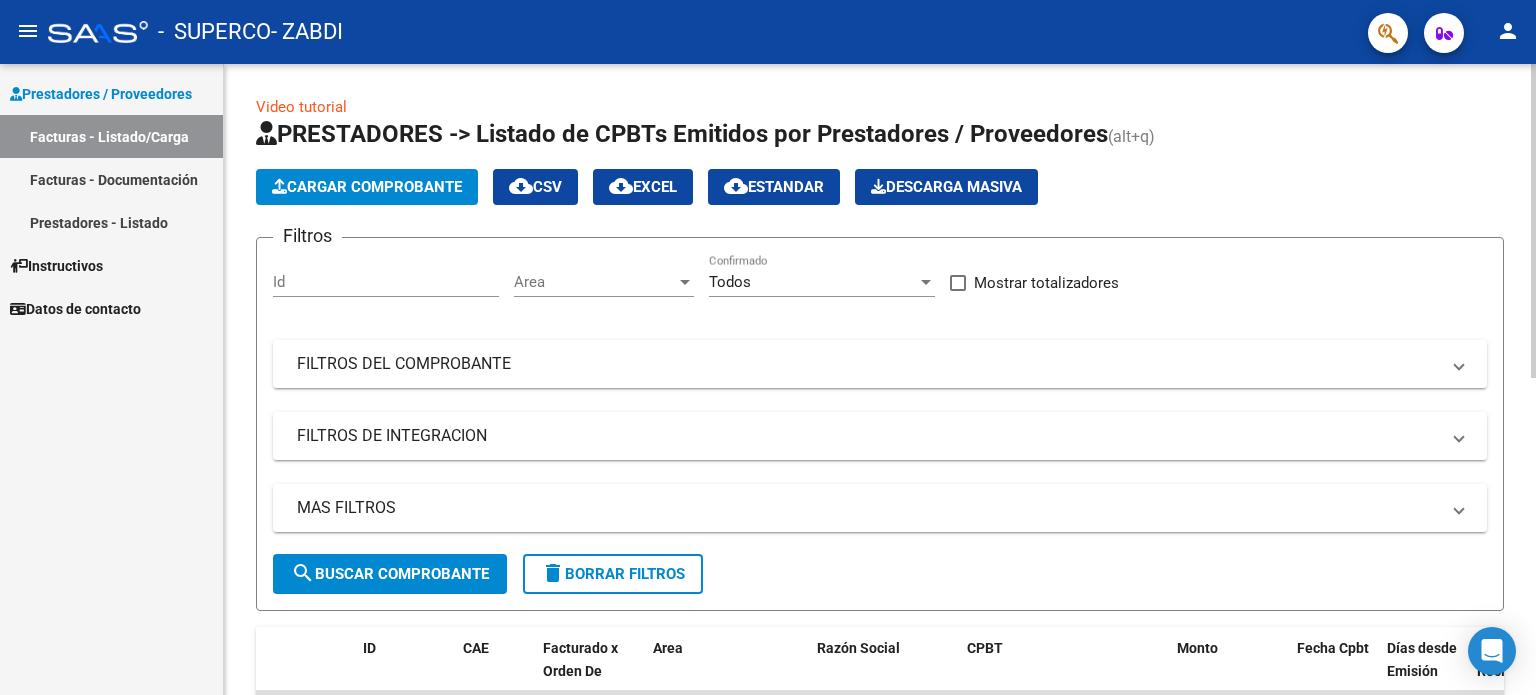click on "Cargar Comprobante" 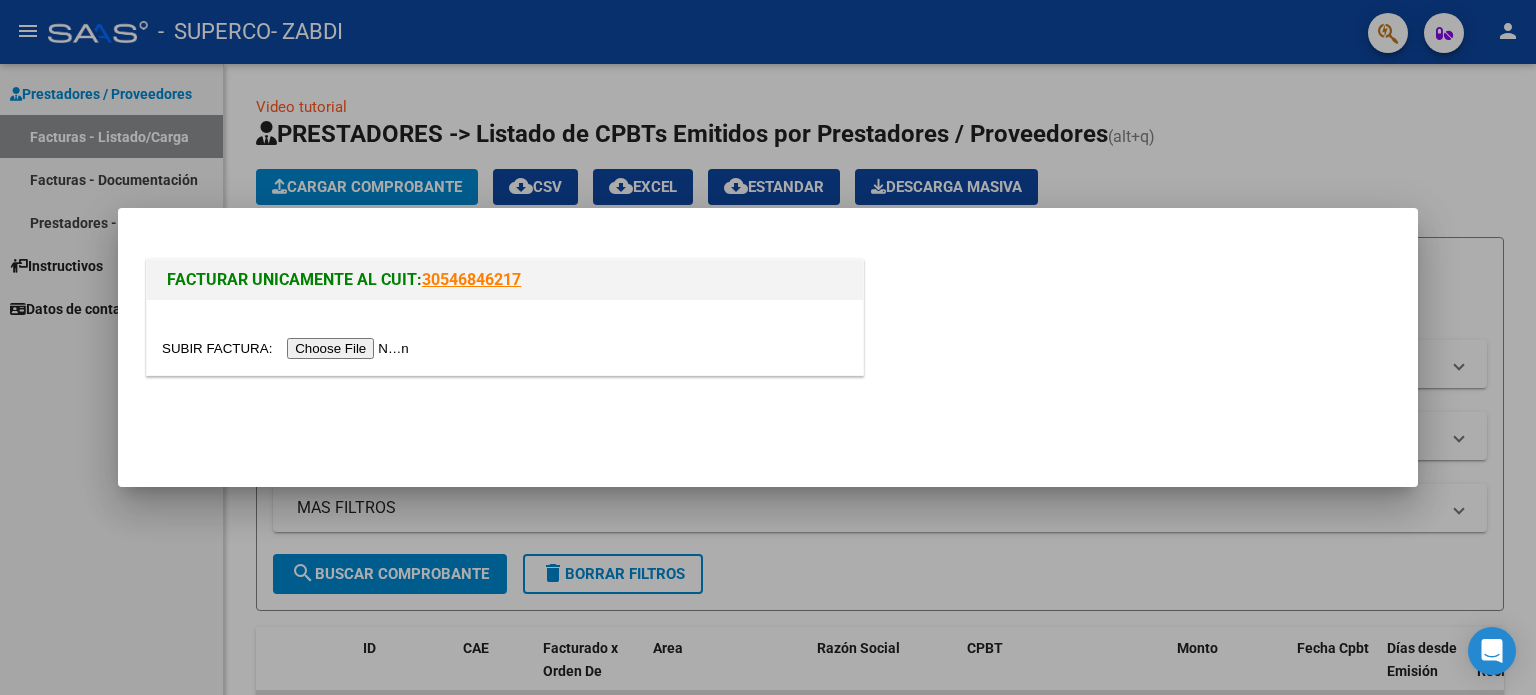 click at bounding box center [288, 348] 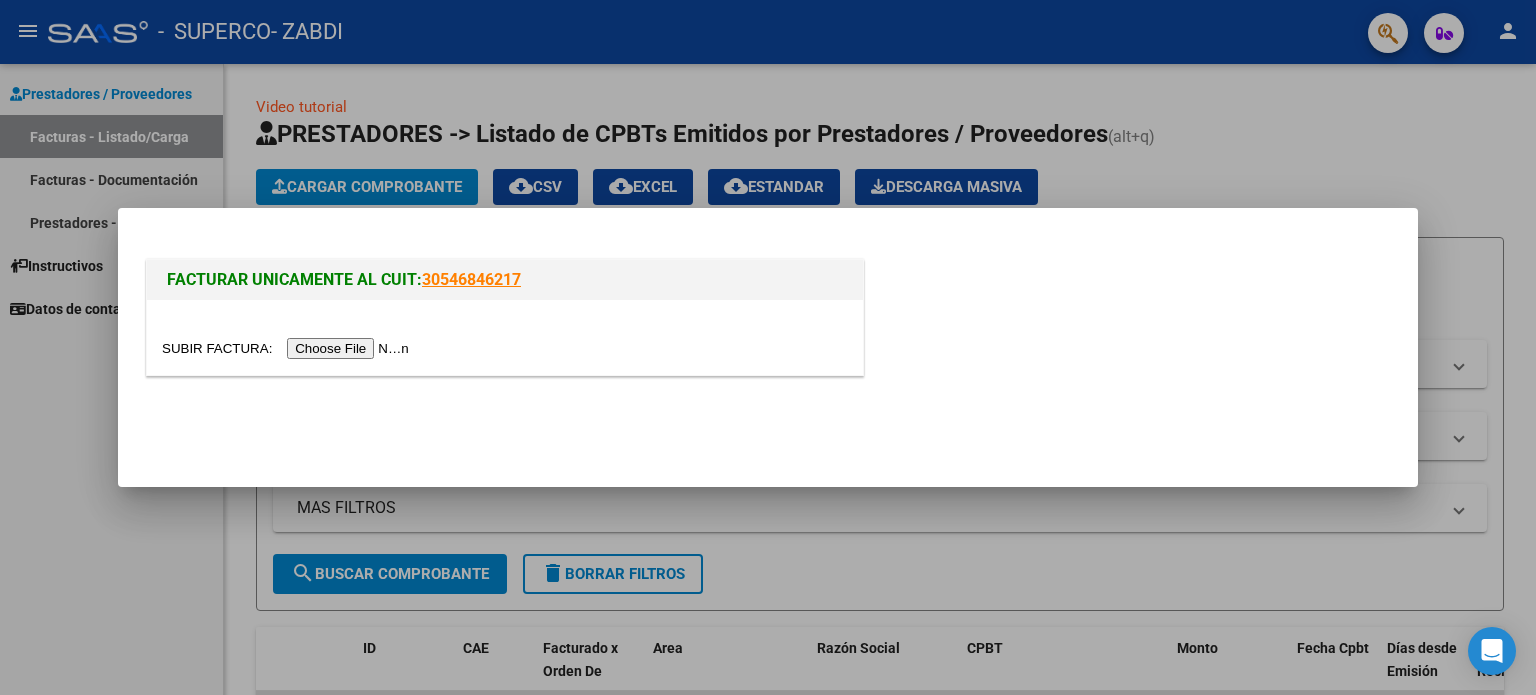 click at bounding box center (288, 348) 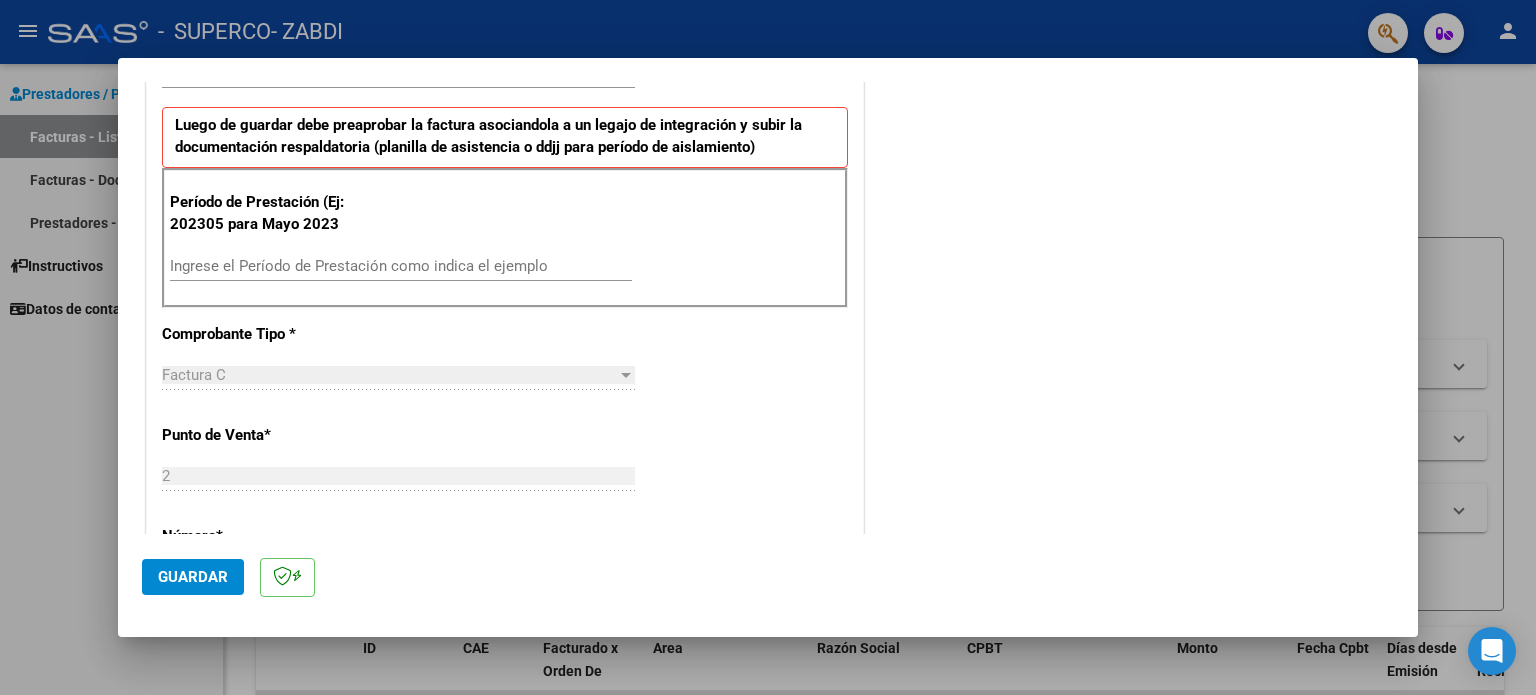scroll, scrollTop: 500, scrollLeft: 0, axis: vertical 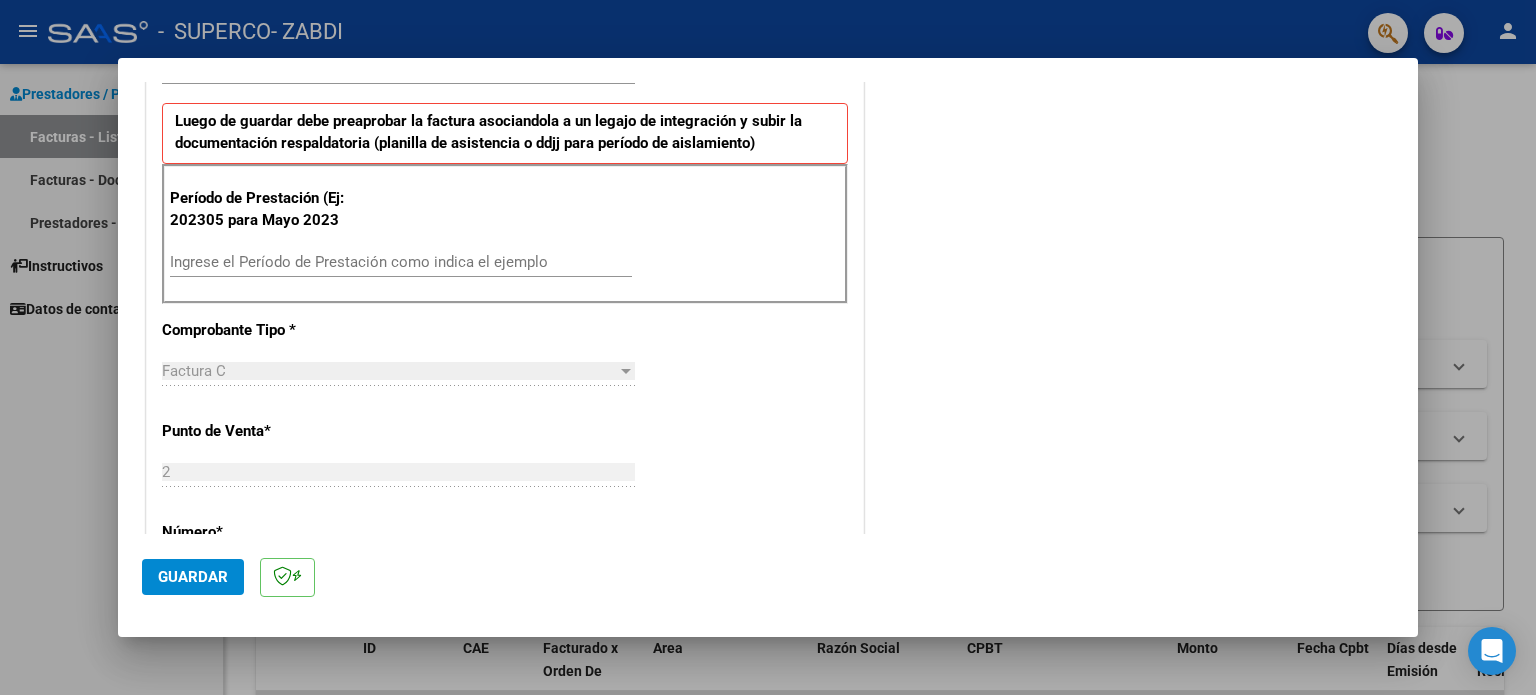click on "Ingrese el Período de Prestación como indica el ejemplo" at bounding box center [401, 262] 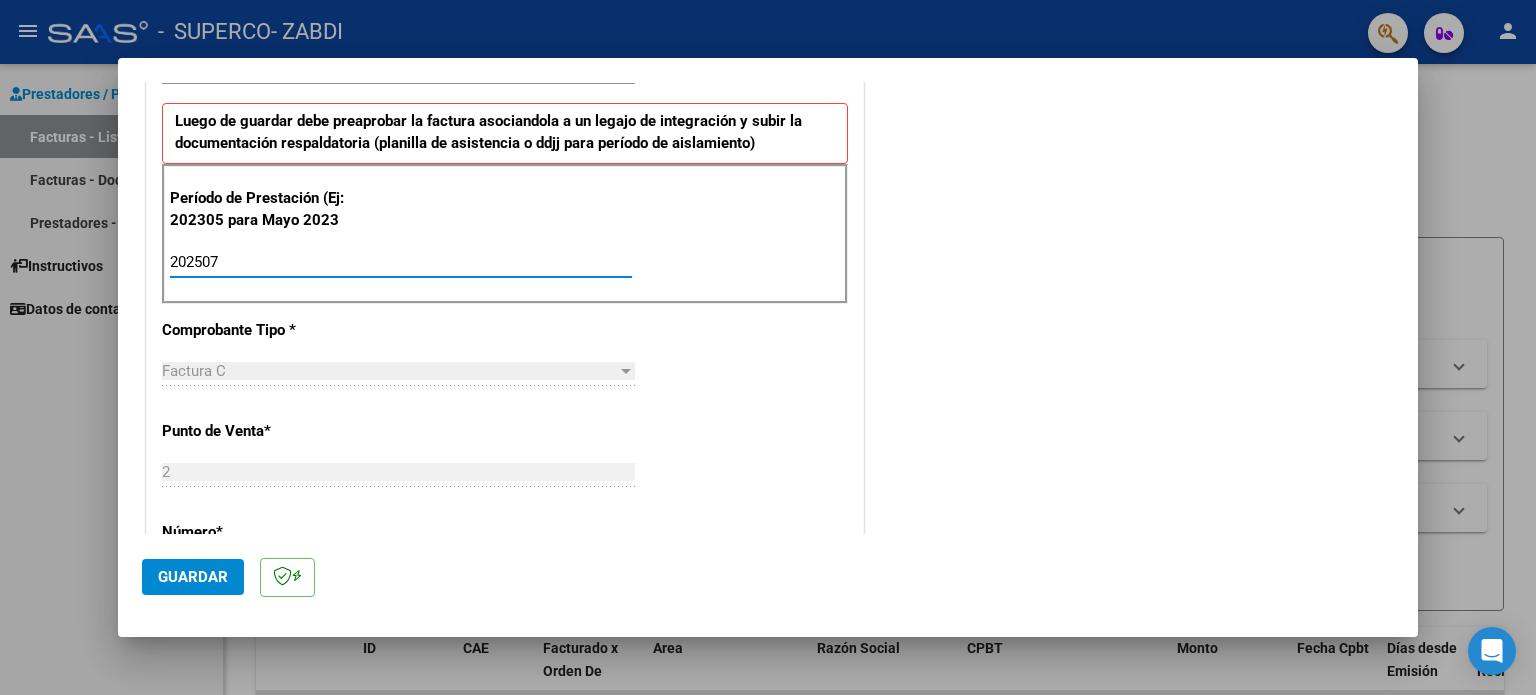 type on "202507" 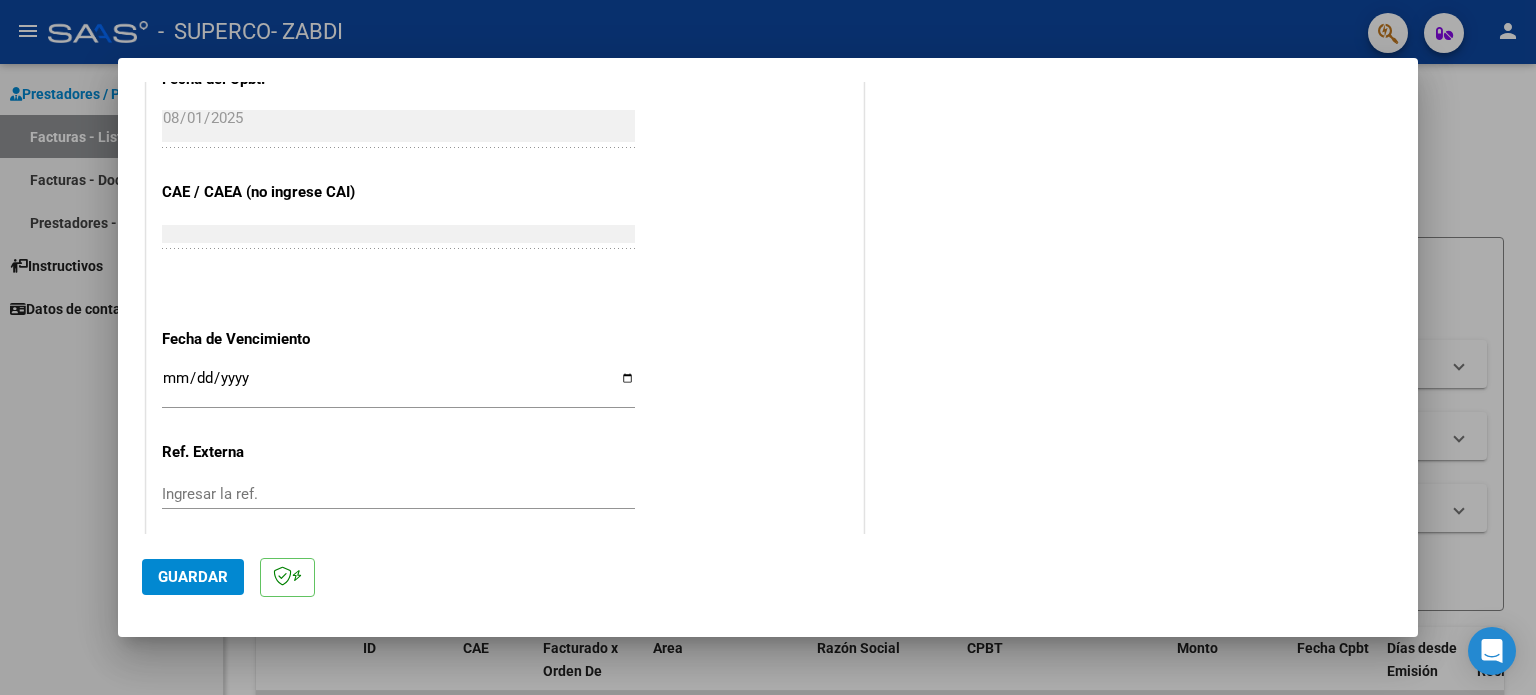scroll, scrollTop: 1200, scrollLeft: 0, axis: vertical 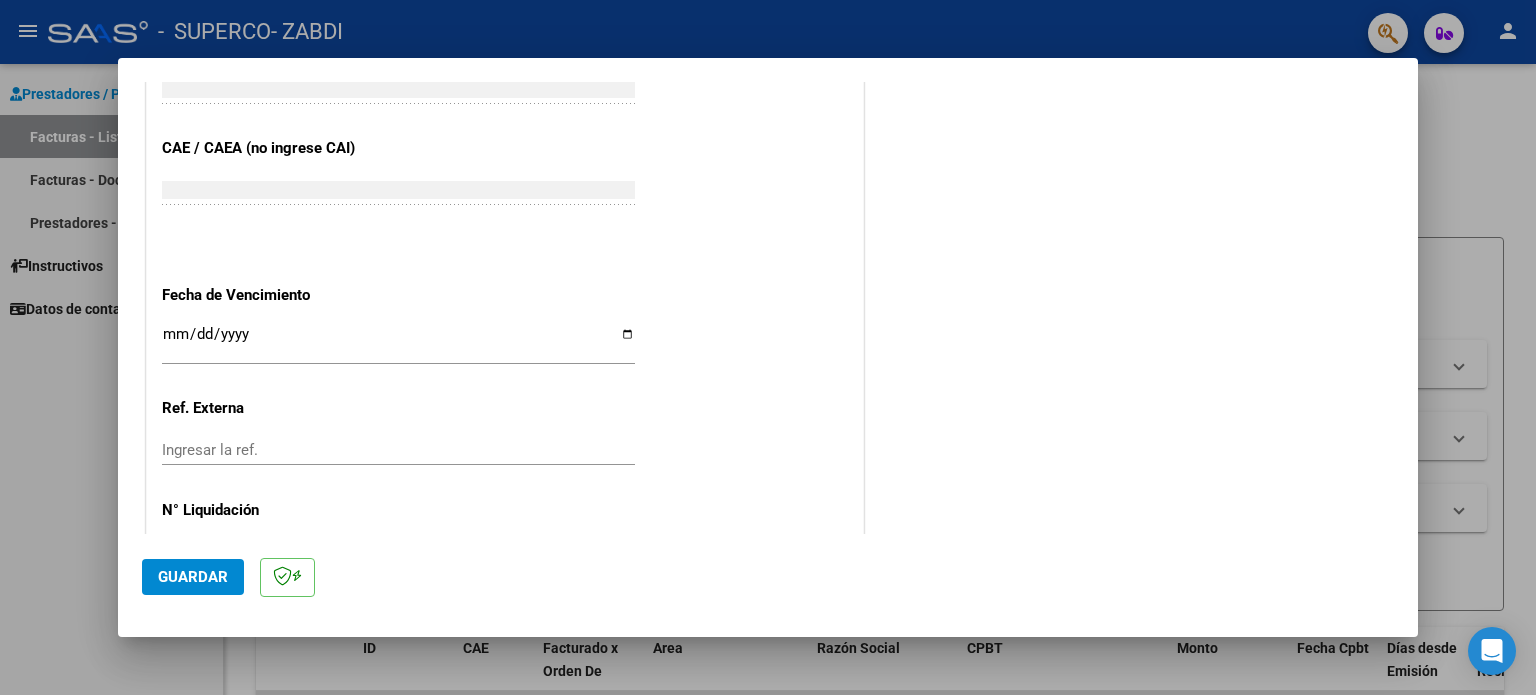 click on "CUIT * [CUIT] Ingresar CUIT ANALISIS PRESTADOR Area destinado * Integración Seleccionar Area Luego de guardar debe preaprobar la factura asociandola a un legajo de integración y subir la documentación respaldatoria (planilla de asistencia o ddjj para período de aislamiento) Período de Prestación (Ej: 202305 para Mayo 2023 202507 Ingrese el Período de Prestación como indica el ejemplo Comprobante Tipo * Factura C Seleccionar Tipo Punto de Venta * 2 Ingresar el Nro. Número * 3785 Ingresar el Nro. Monto * $ 52.008,96 Ingresar el monto Fecha del Cpbt. * 2025-08-01 Ingresar la fecha CAE / CAEA (no ingrese CAI) [CAE] Ingresar el CAE o CAEA (no ingrese CAI) Fecha de Vencimiento Ingresar la fecha Ref. Externa Ingresar la ref. N° Liquidación Ingresar el N° Liquidación" at bounding box center [505, -134] 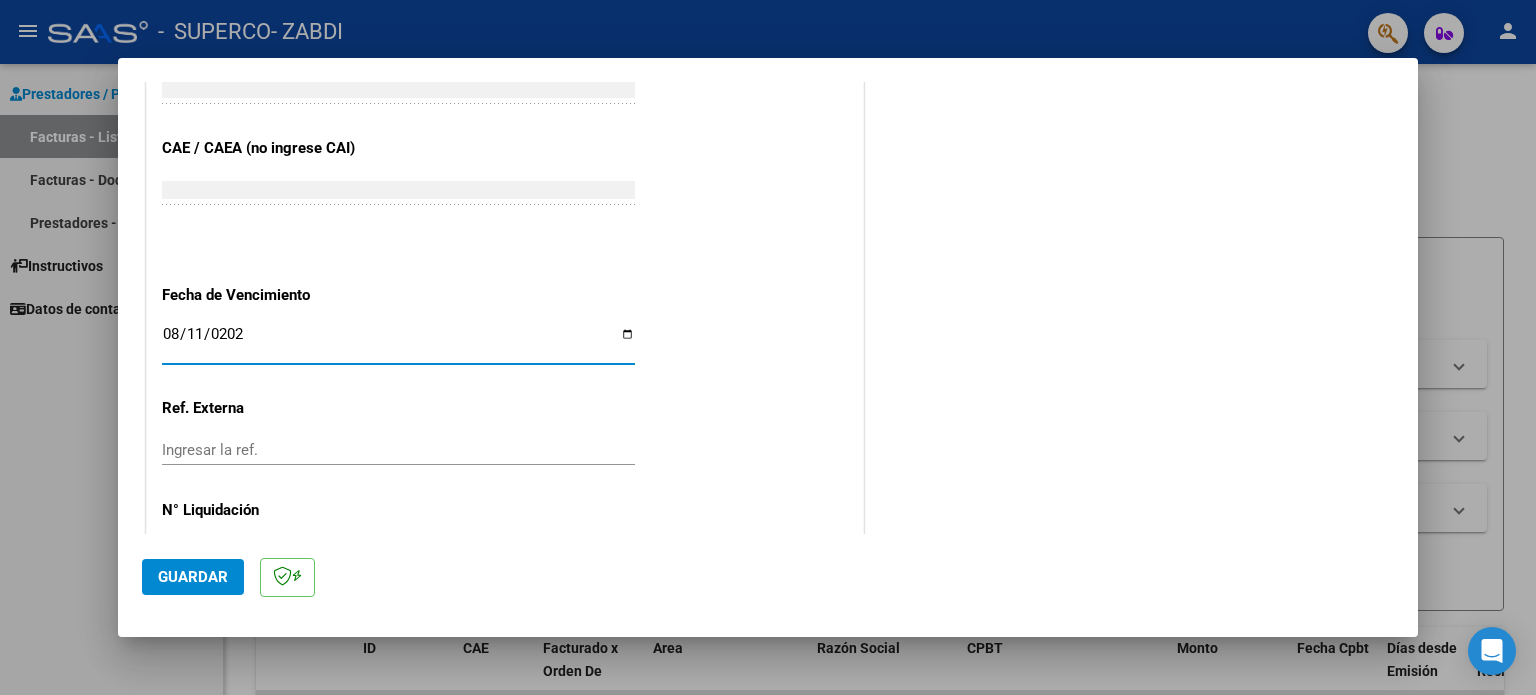 type on "2025-08-11" 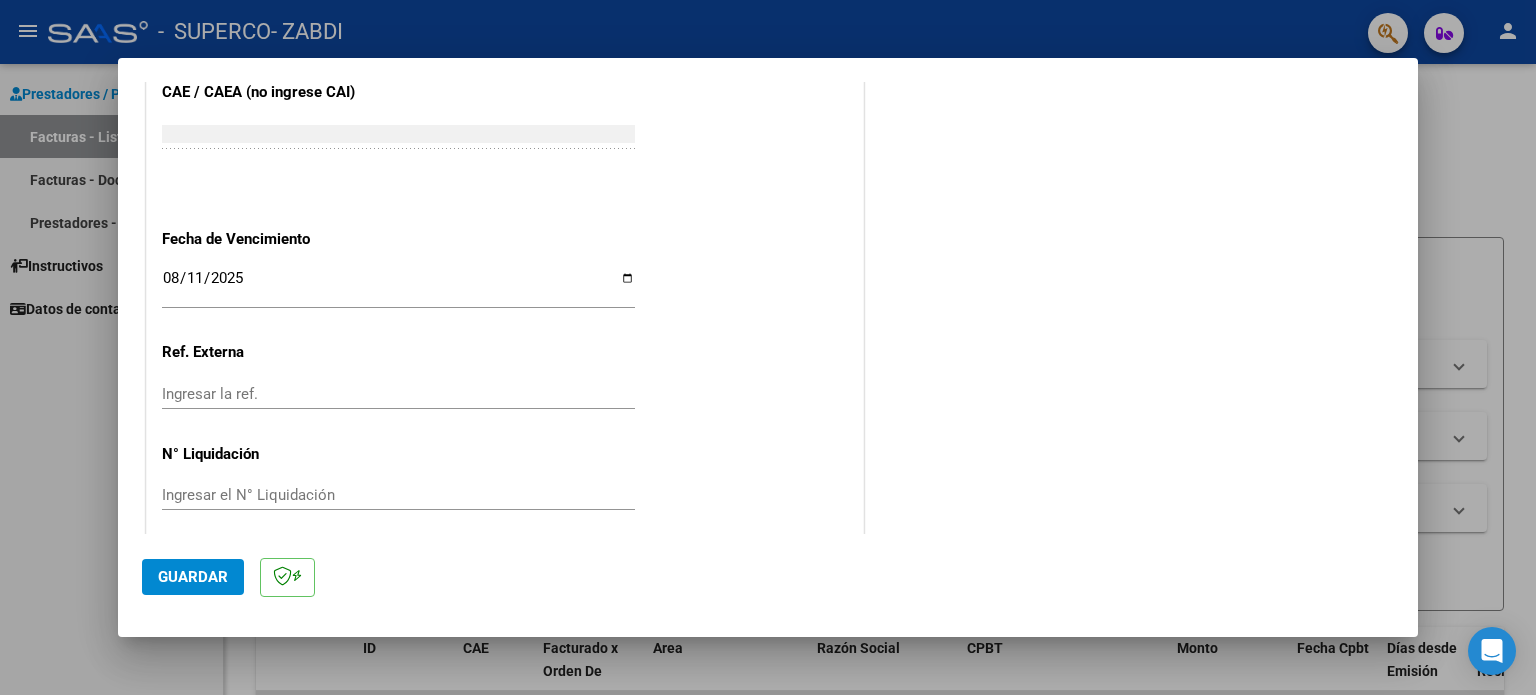 scroll, scrollTop: 1268, scrollLeft: 0, axis: vertical 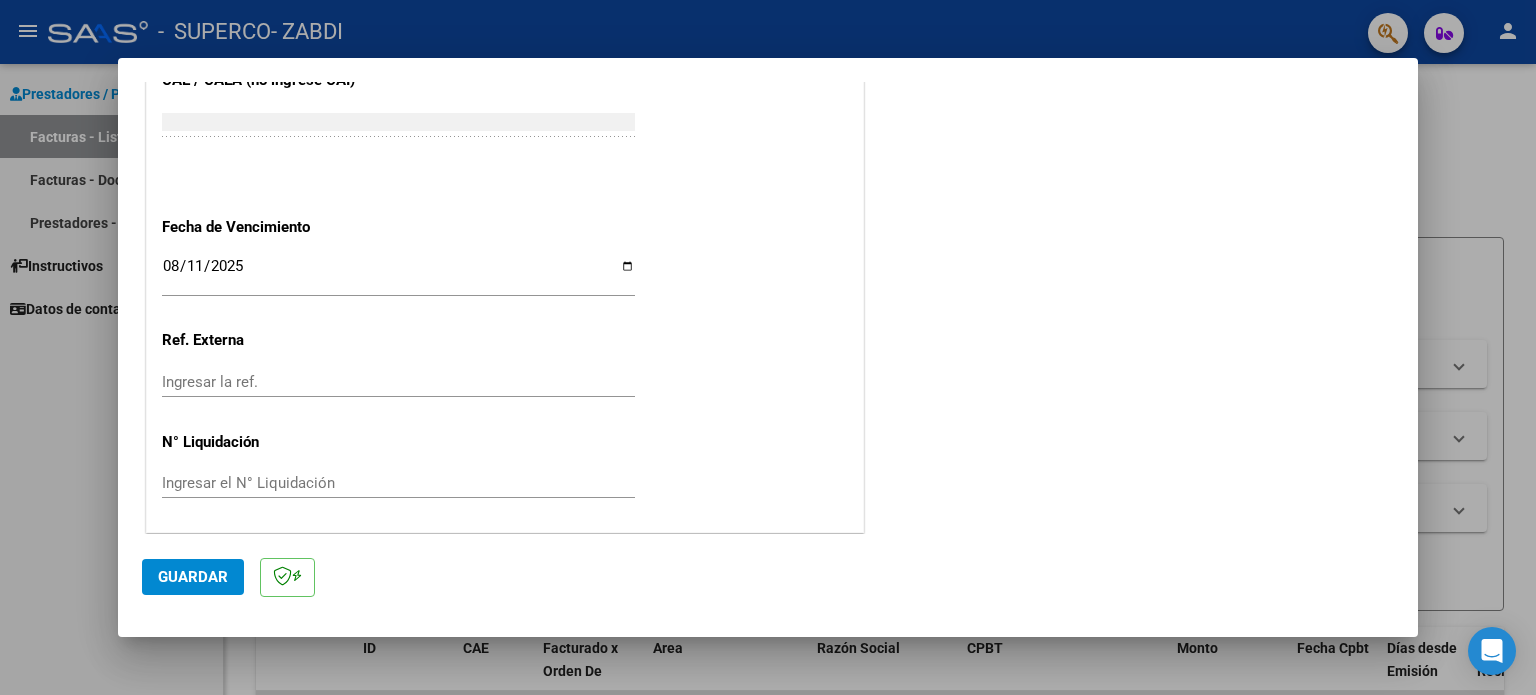 click on "Guardar" 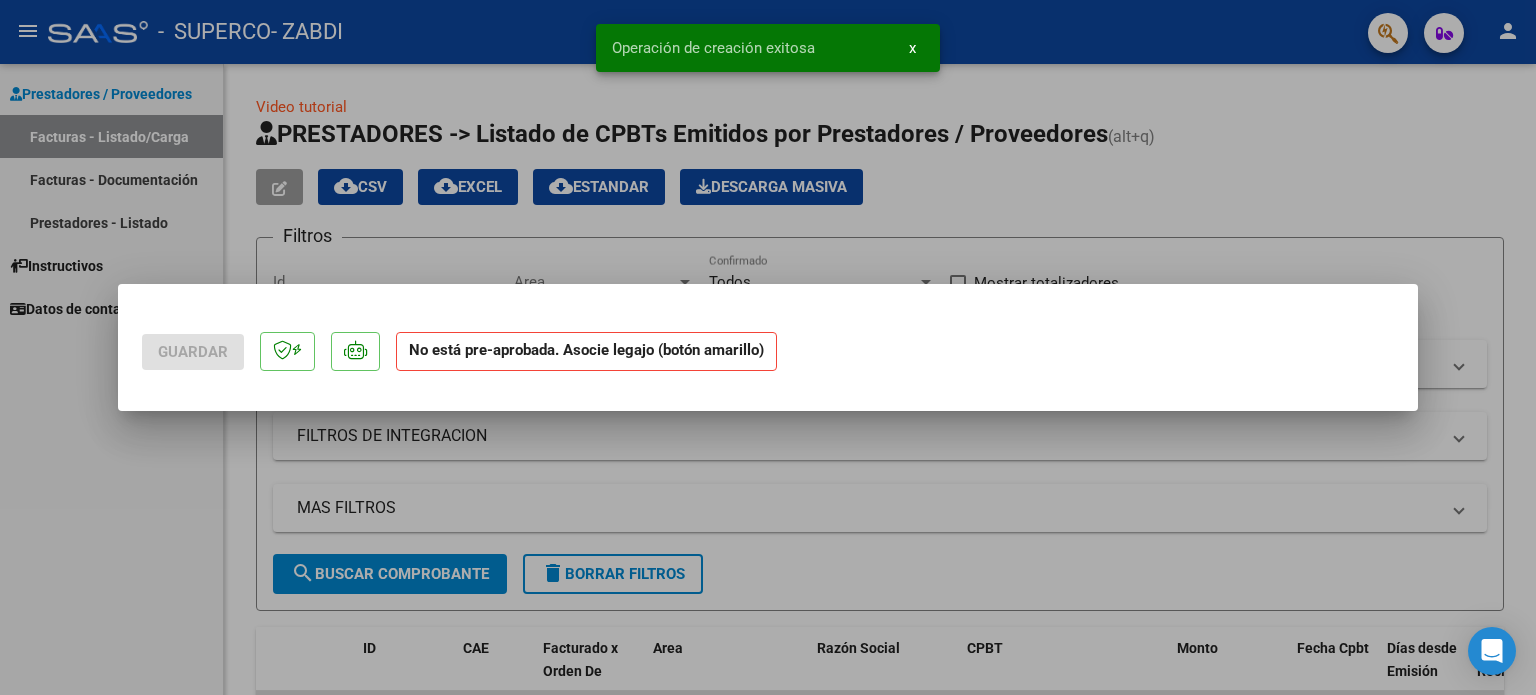 scroll, scrollTop: 0, scrollLeft: 0, axis: both 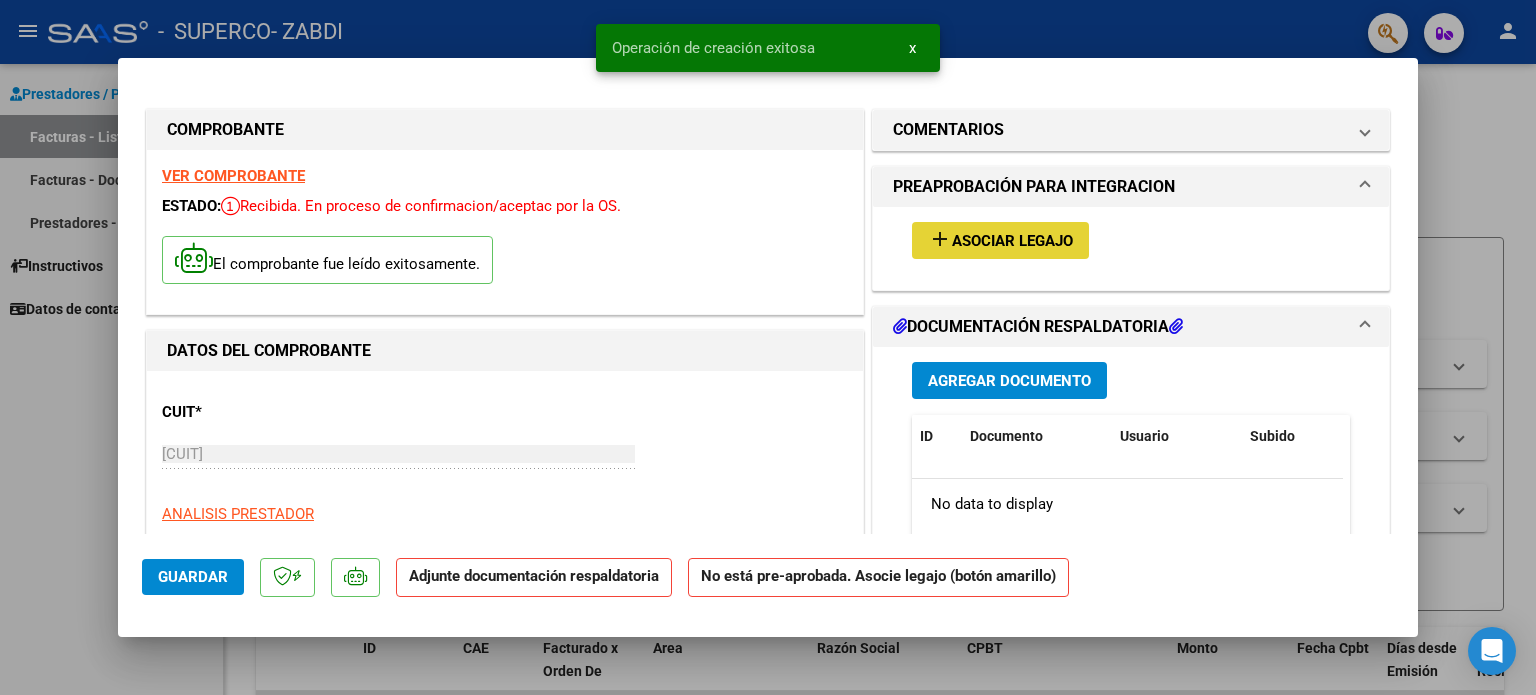 click on "Asociar Legajo" at bounding box center [1012, 241] 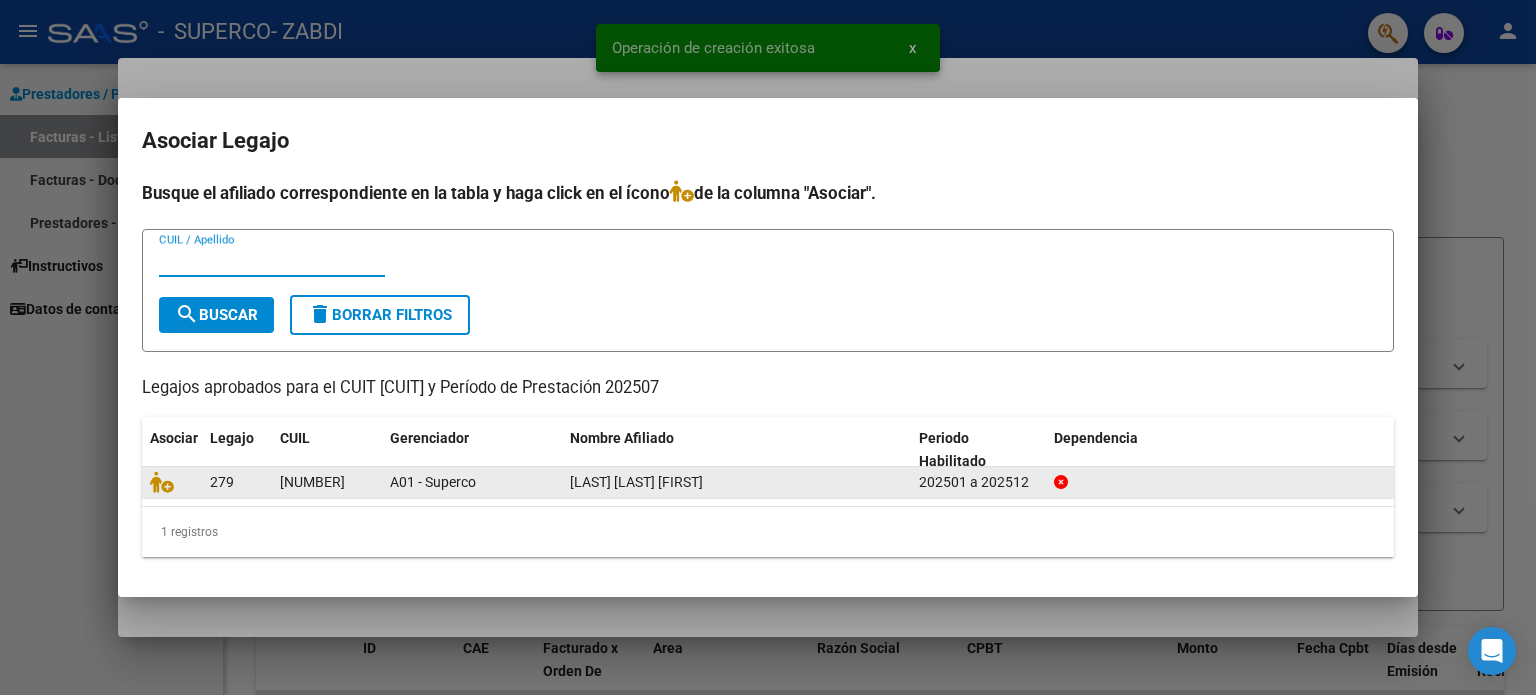 click 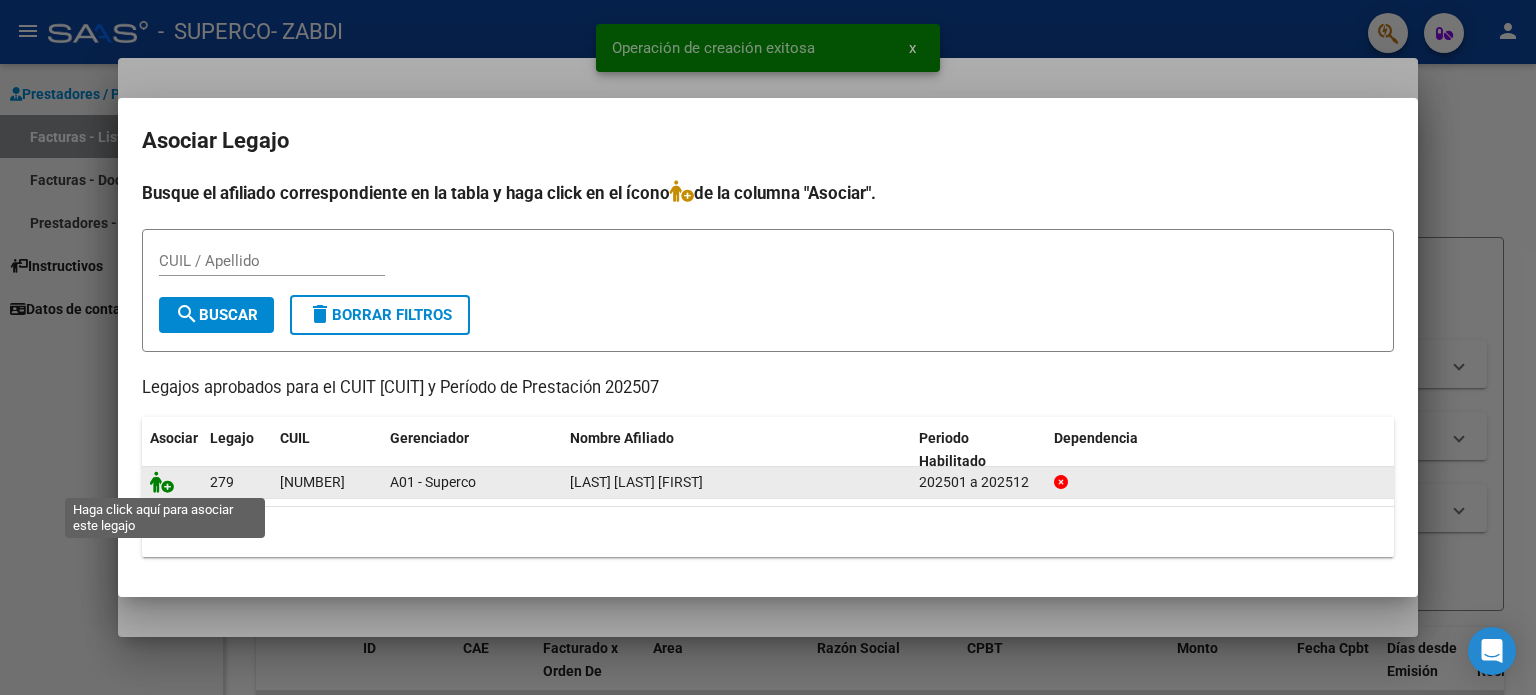 click 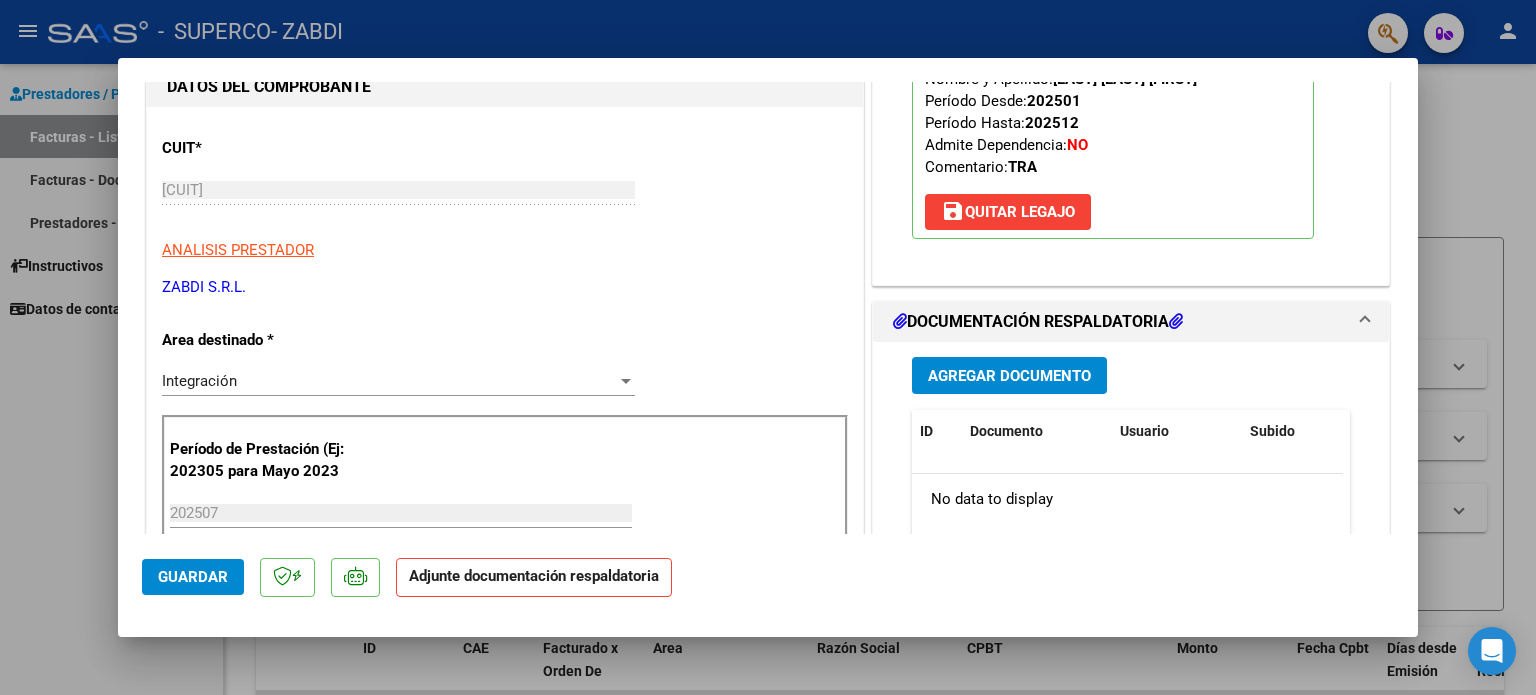 scroll, scrollTop: 300, scrollLeft: 0, axis: vertical 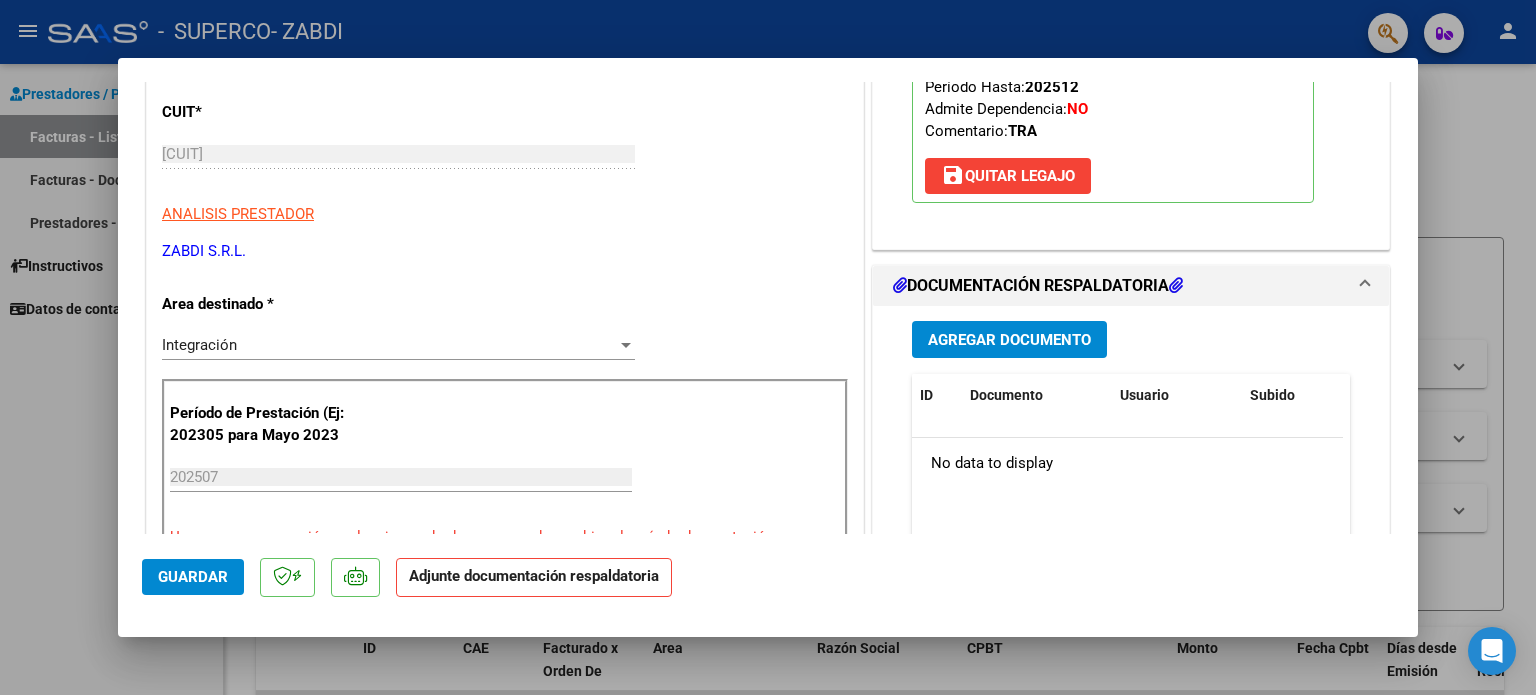 click on "Agregar Documento" at bounding box center [1009, 340] 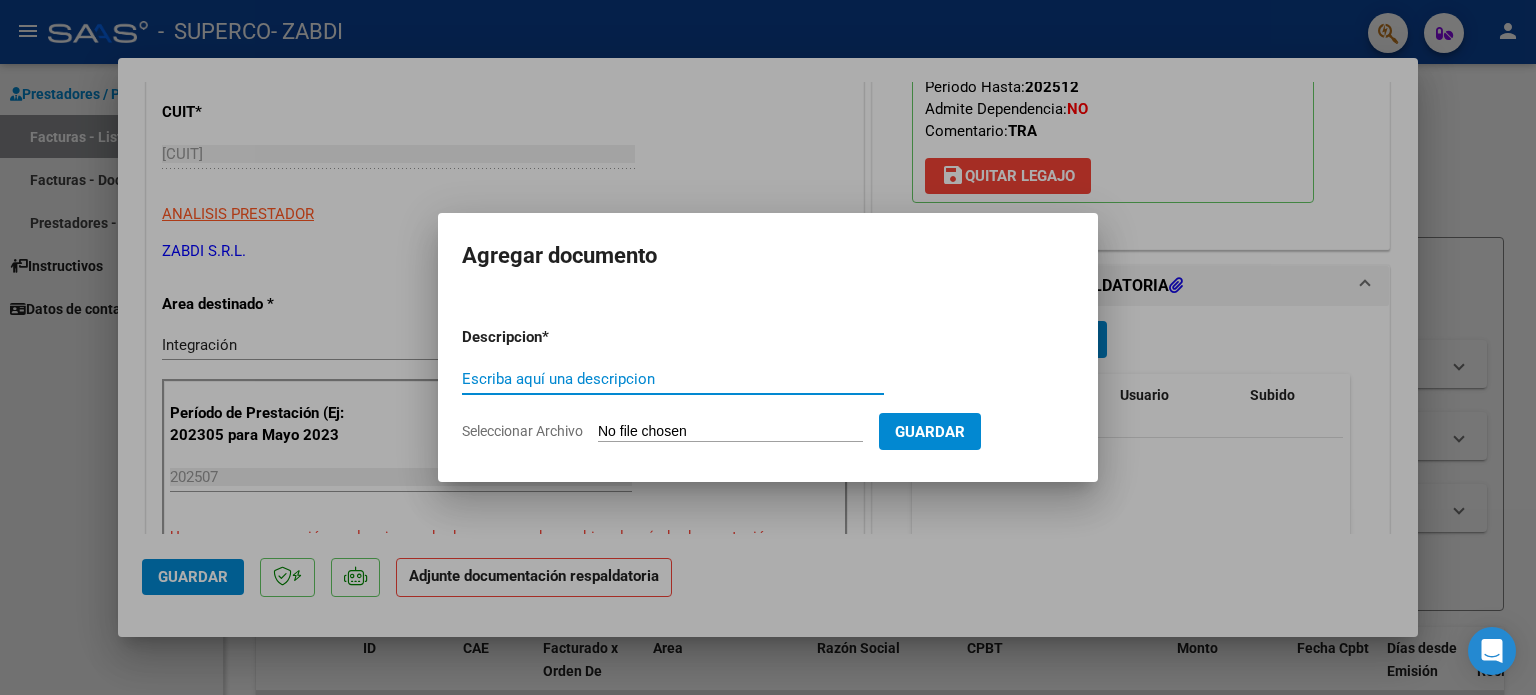 click on "Escriba aquí una descripcion" at bounding box center (673, 379) 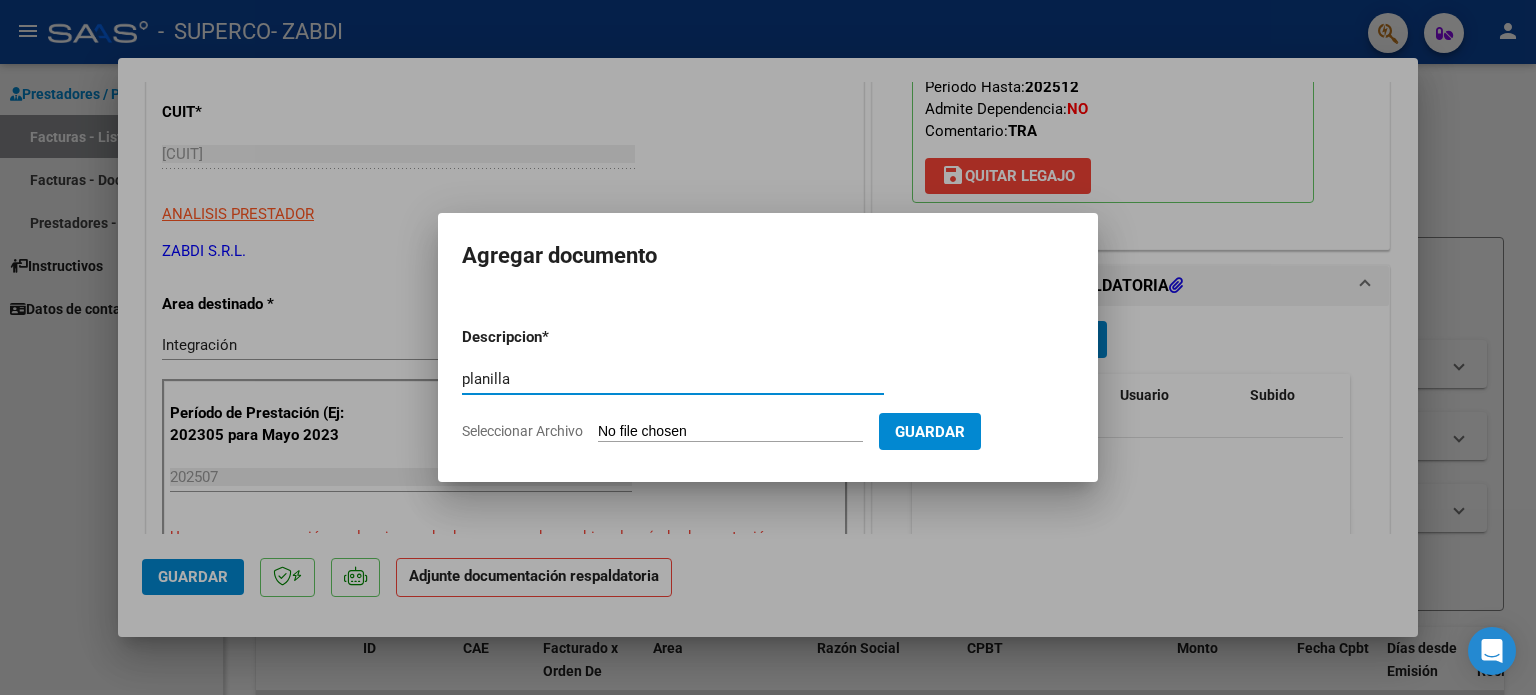 type on "planilla" 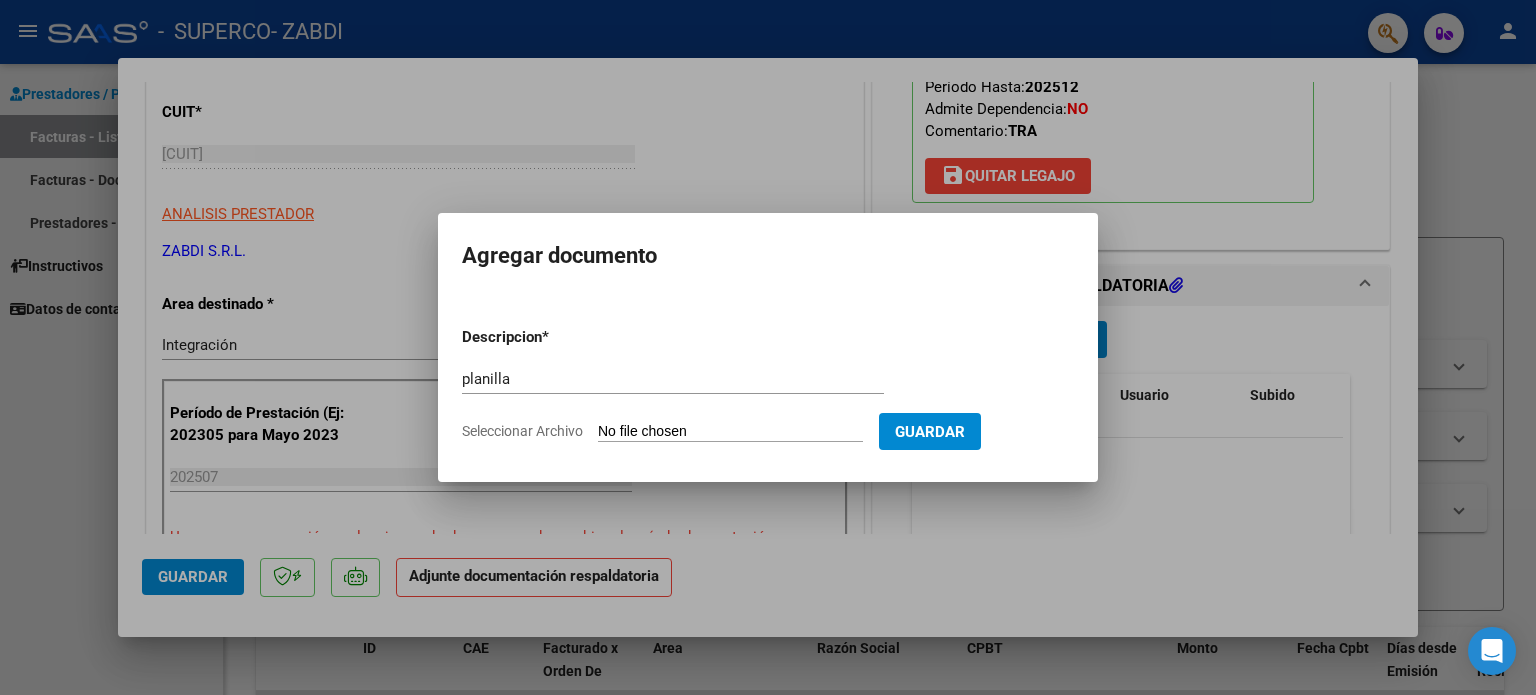 type on "C:\fakepath\pla fono.pdf" 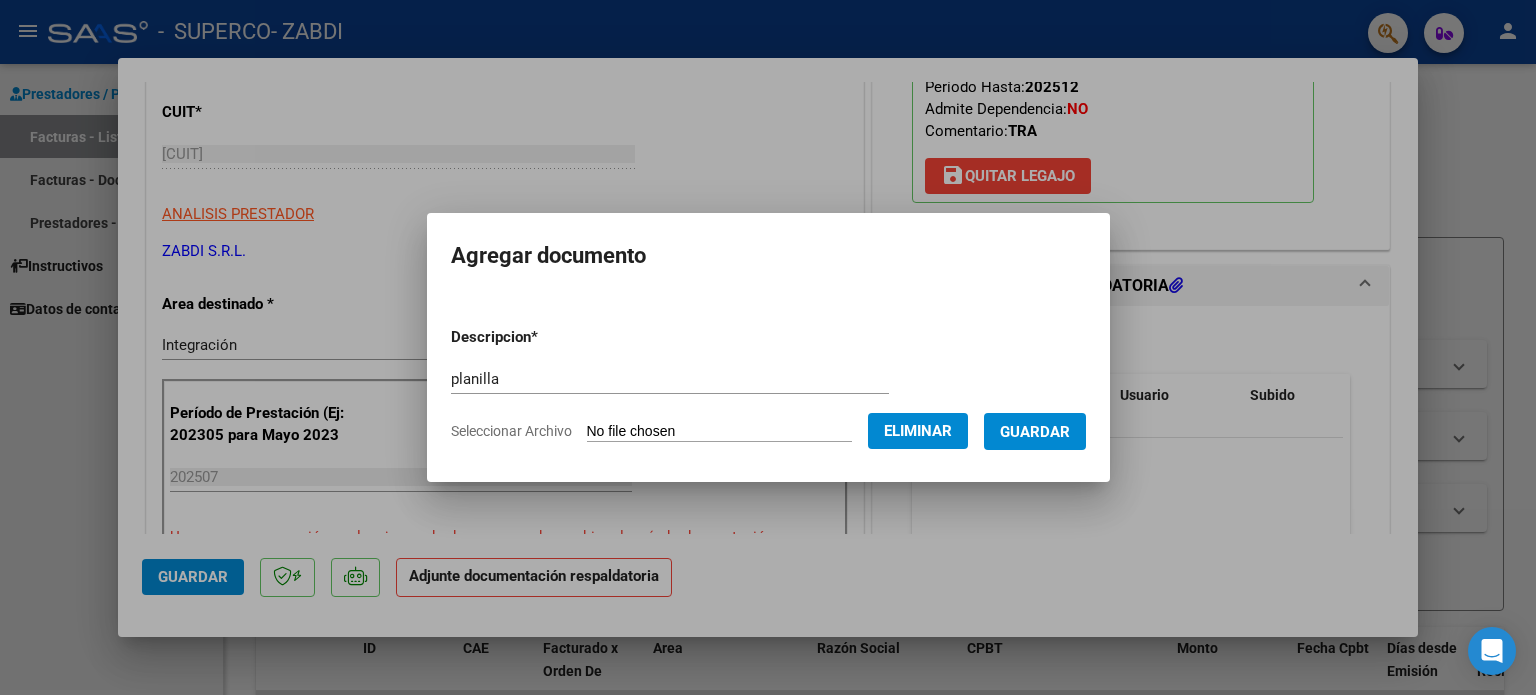 click on "Guardar" at bounding box center [1035, 432] 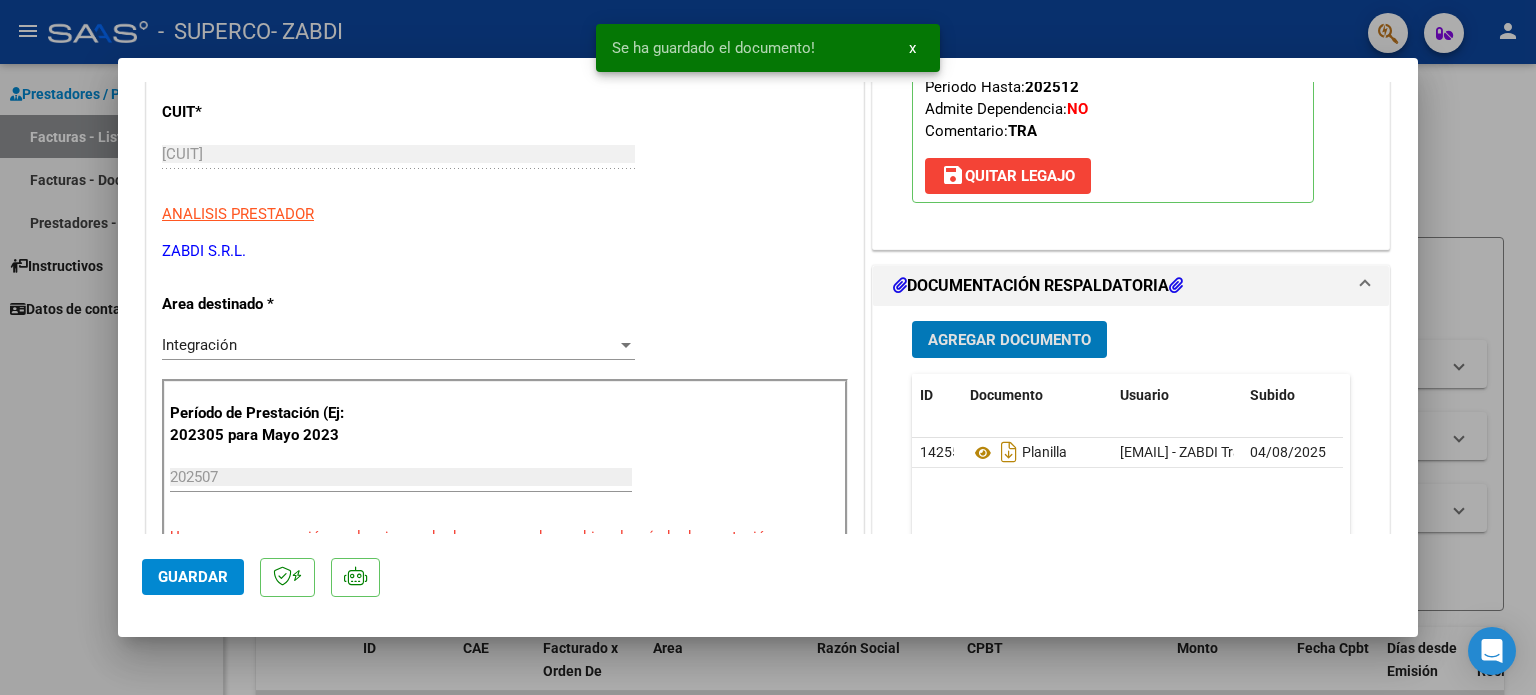click on "Guardar" 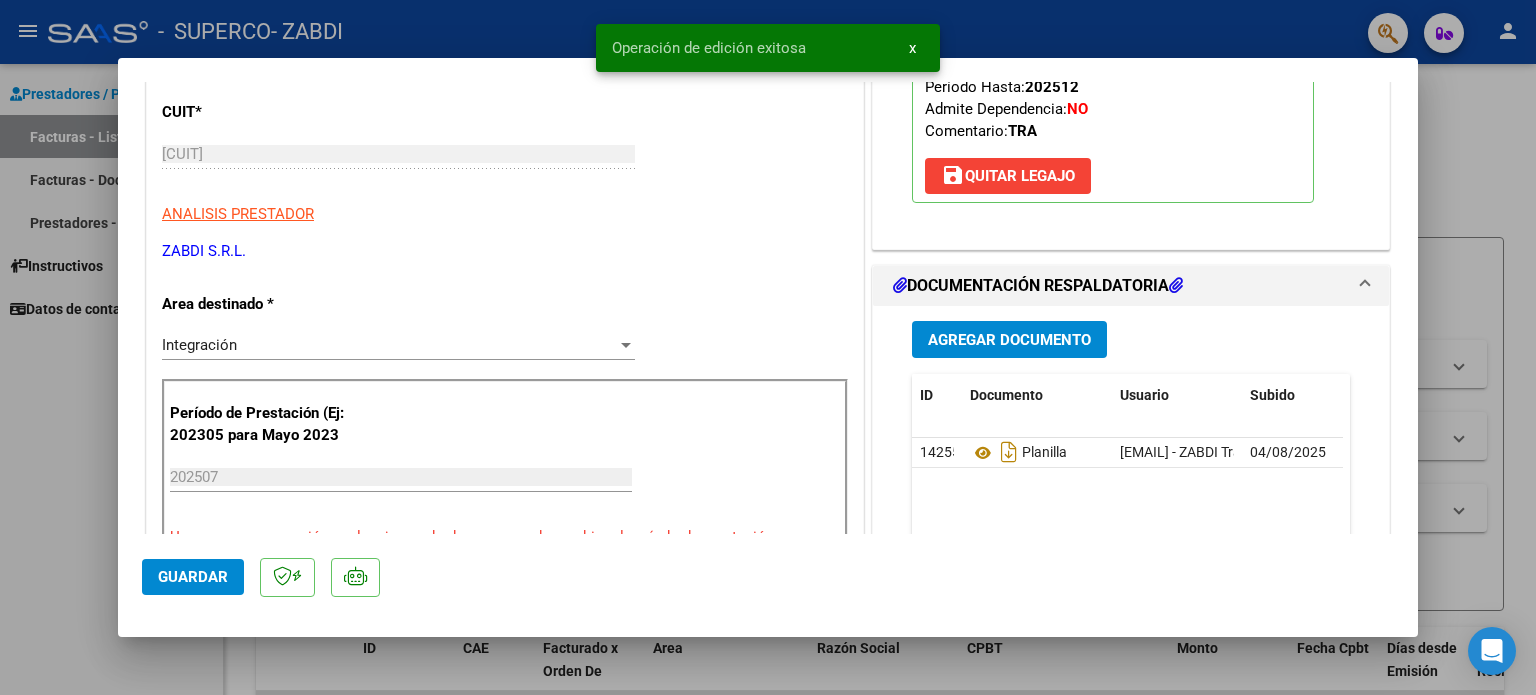 click on "Guardar" 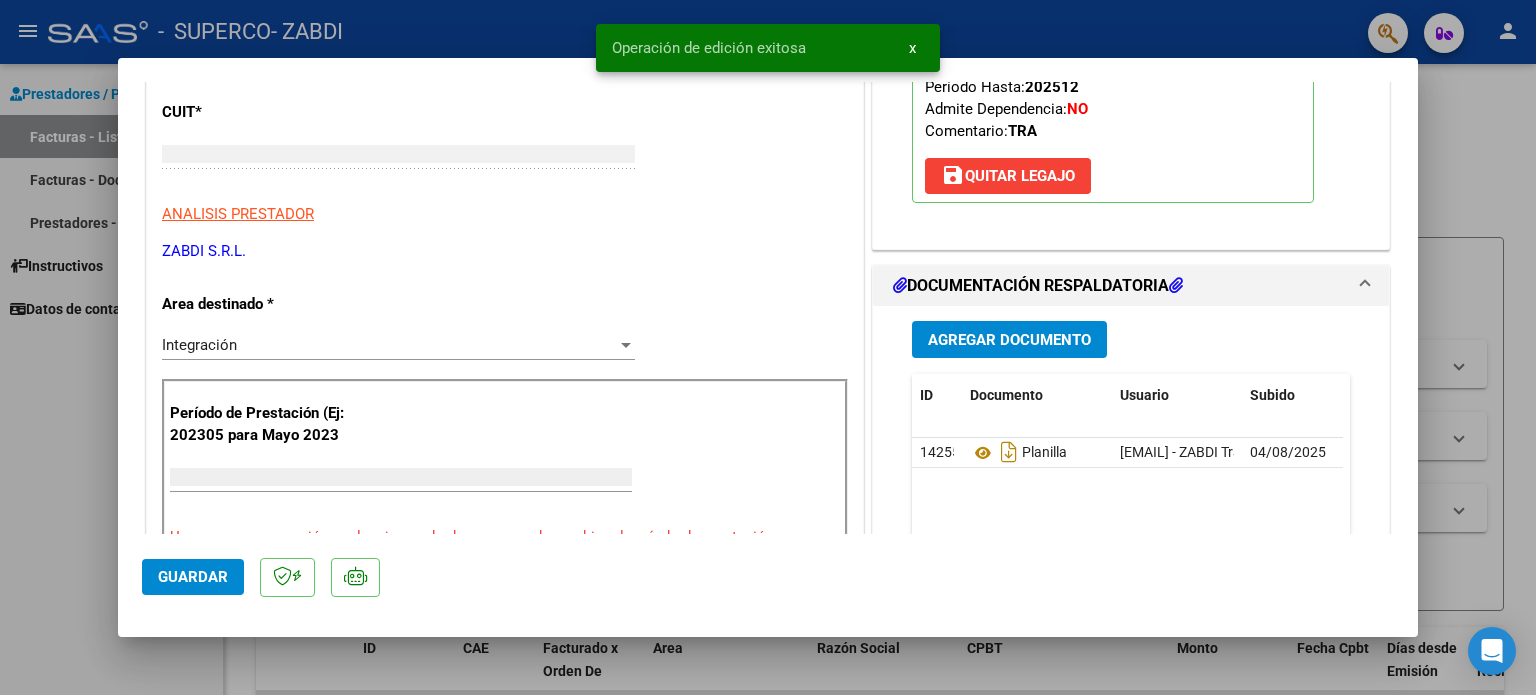 type 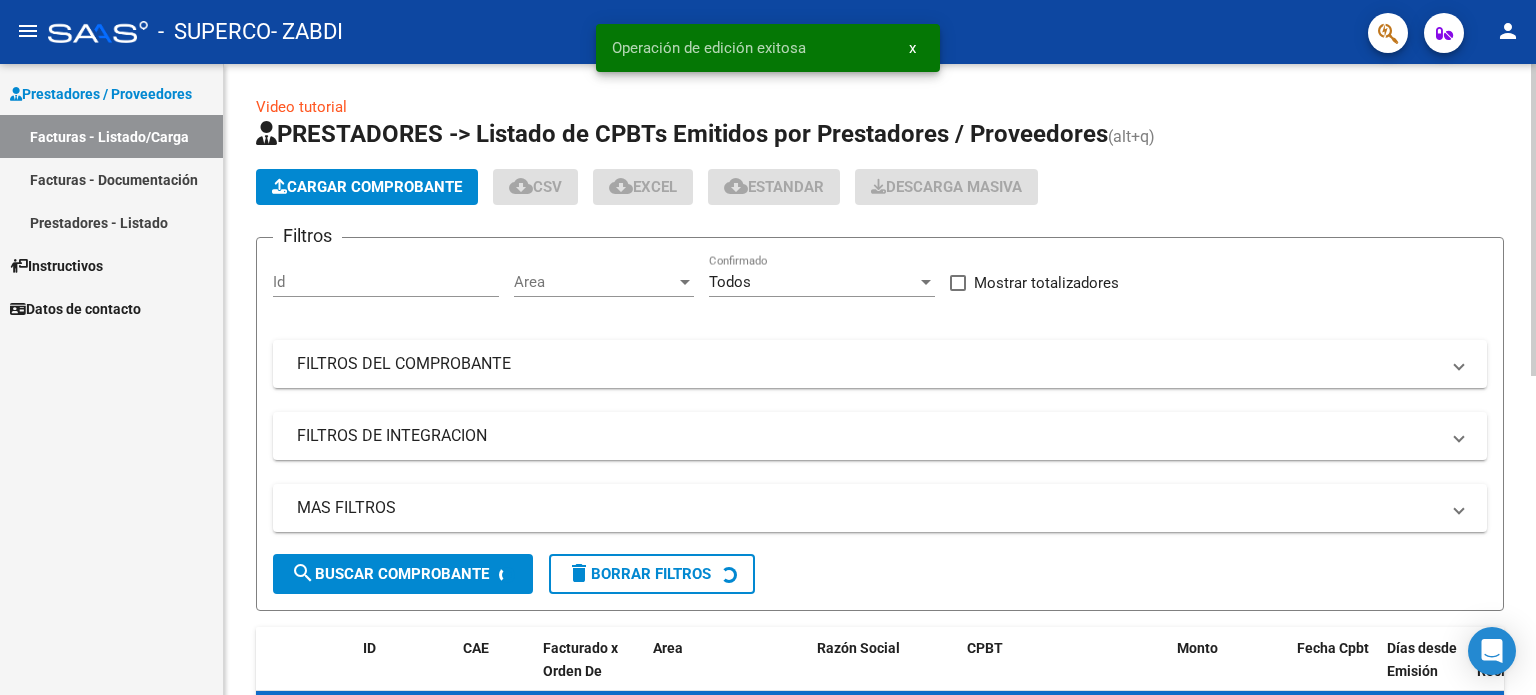 click on "Cargar Comprobante" 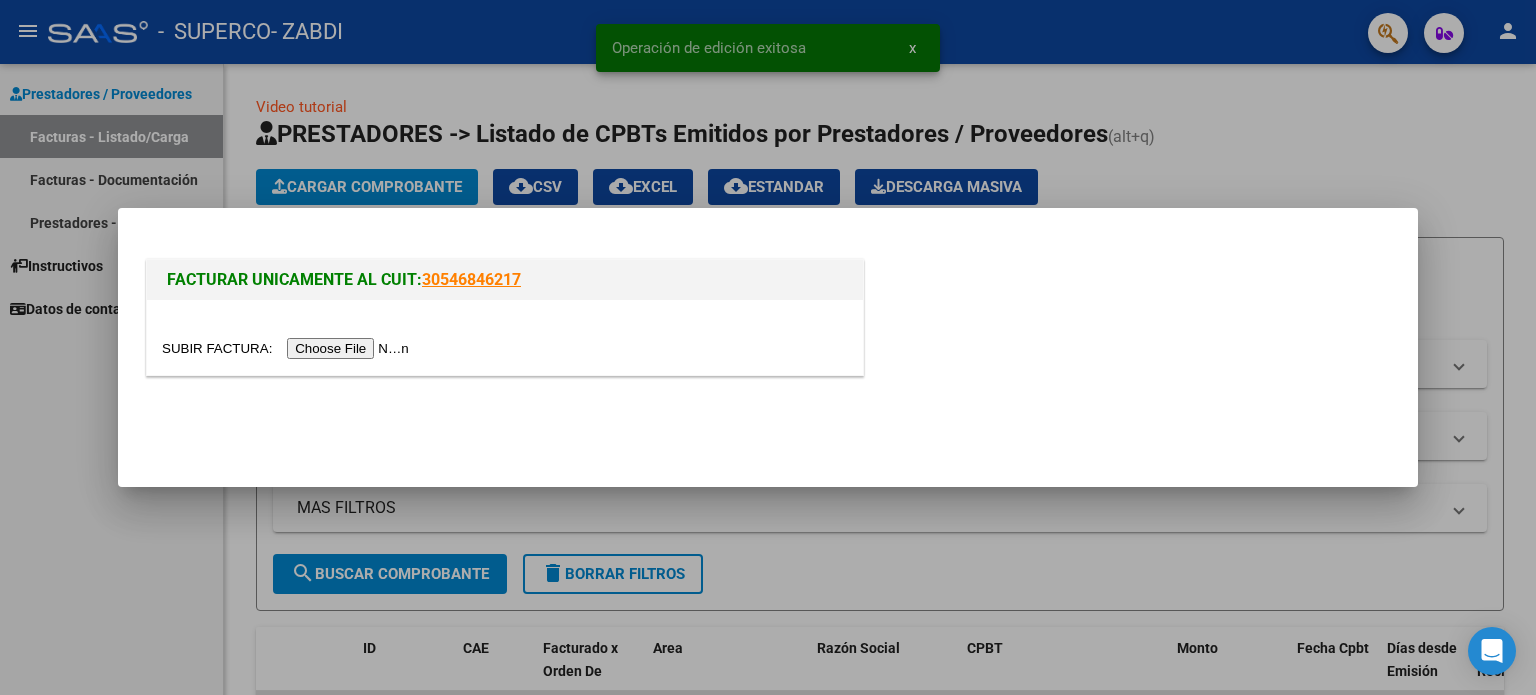 click at bounding box center [288, 348] 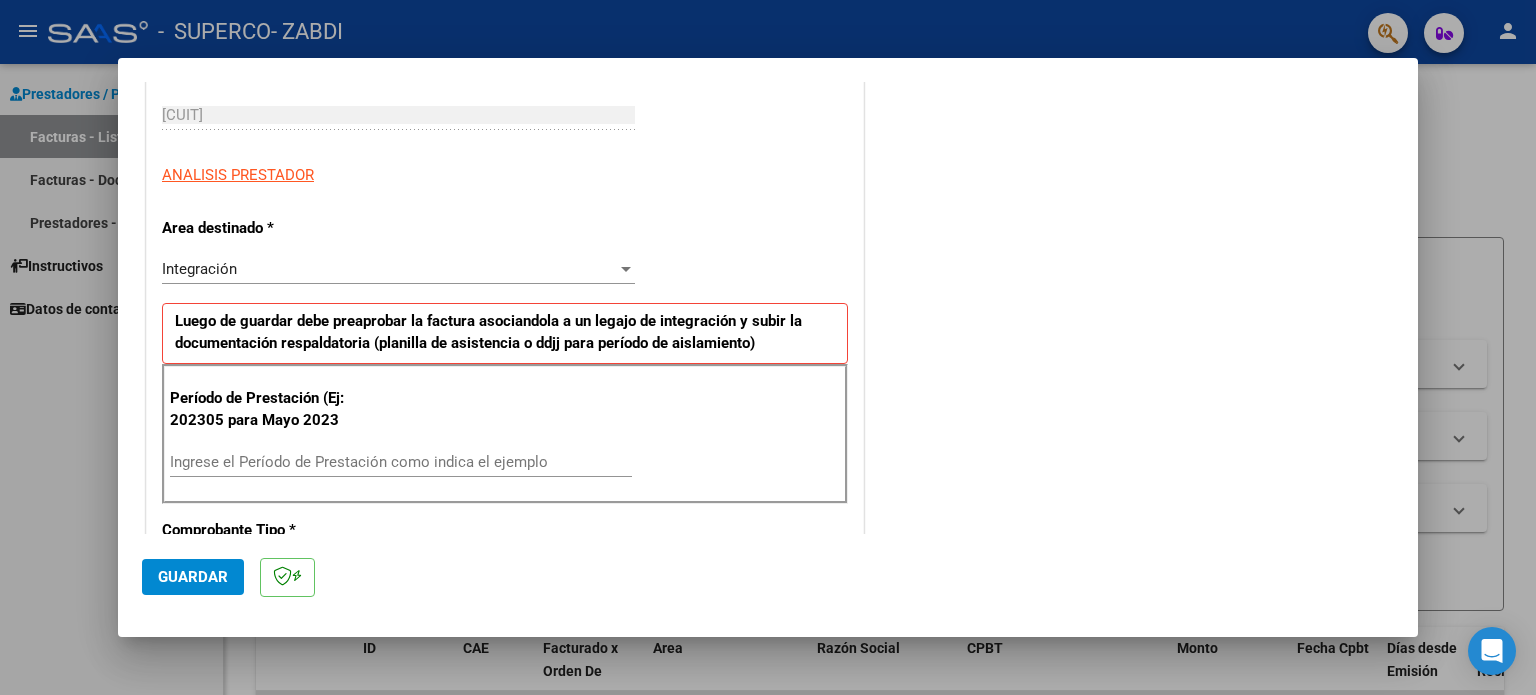 scroll, scrollTop: 400, scrollLeft: 0, axis: vertical 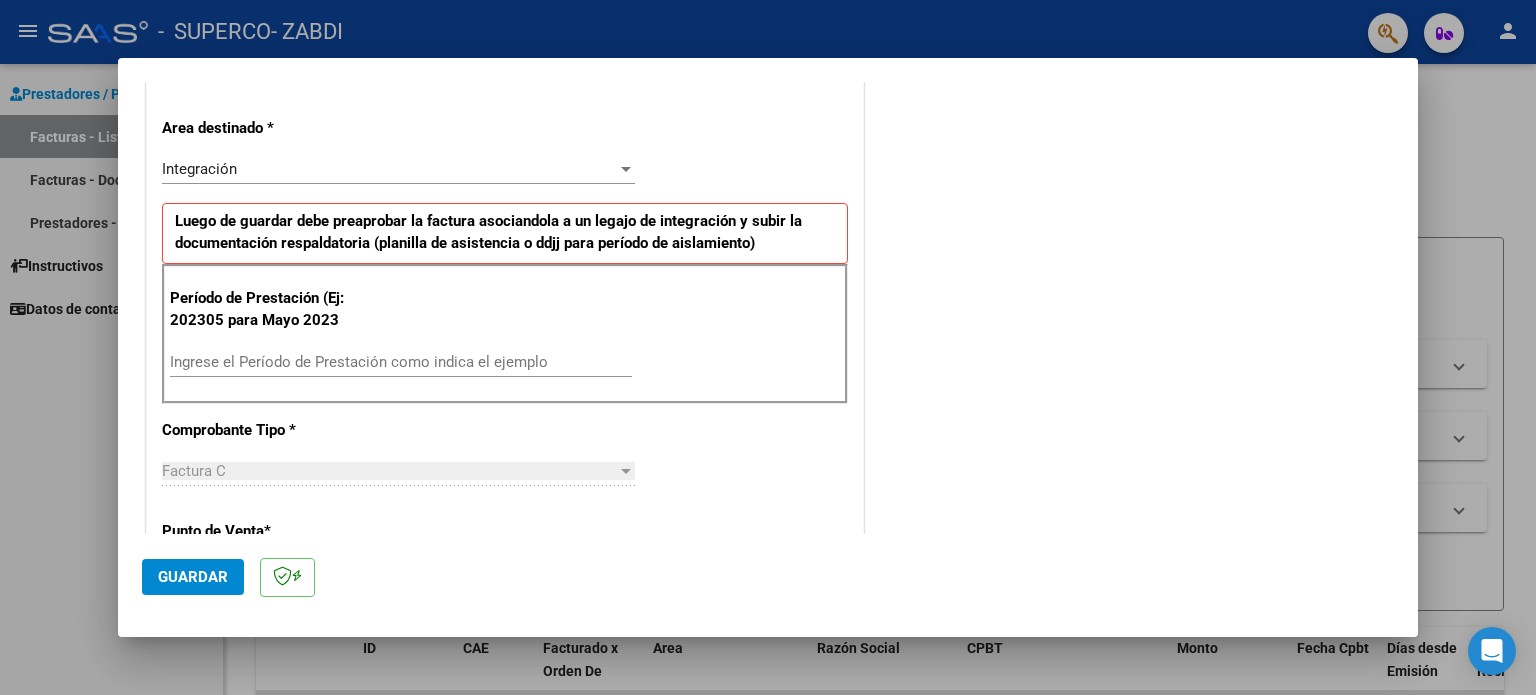 click on "Ingrese el Período de Prestación como indica el ejemplo" at bounding box center (401, 362) 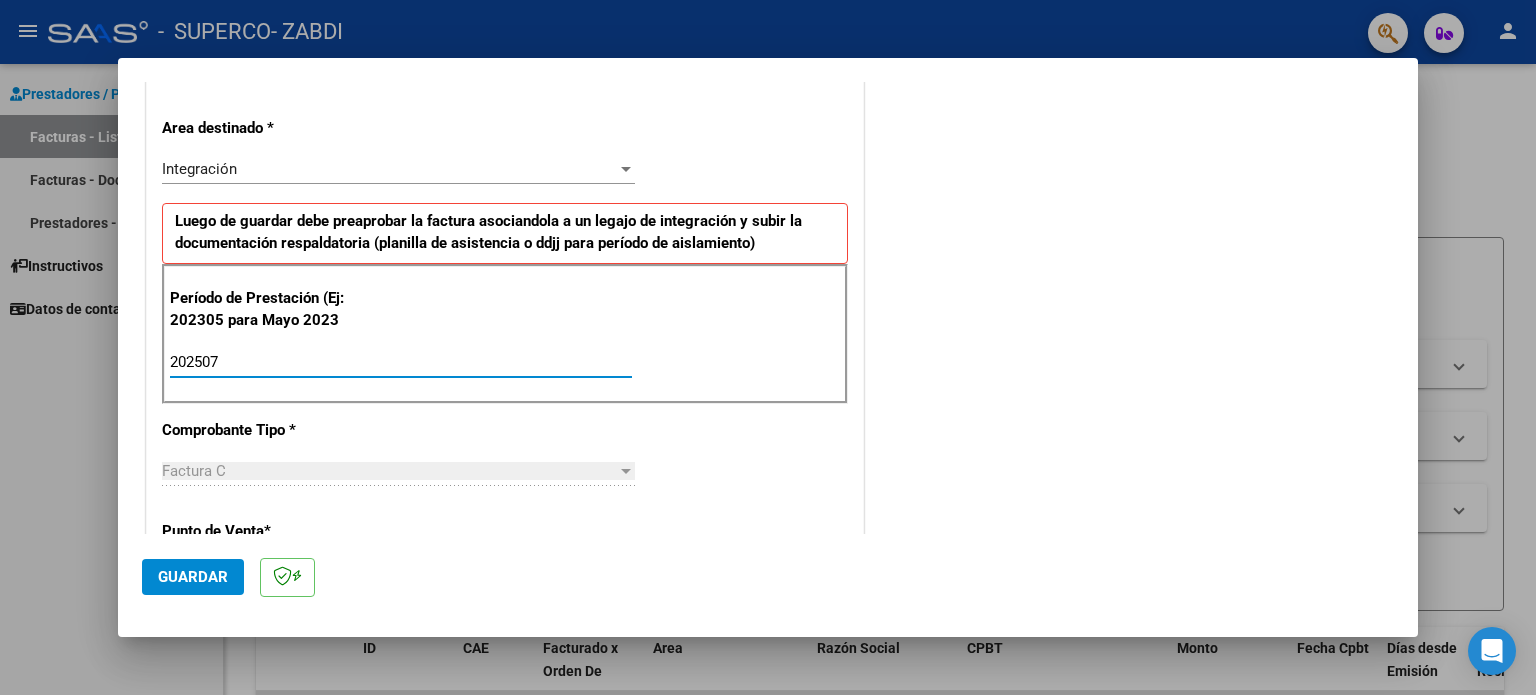 type on "202507" 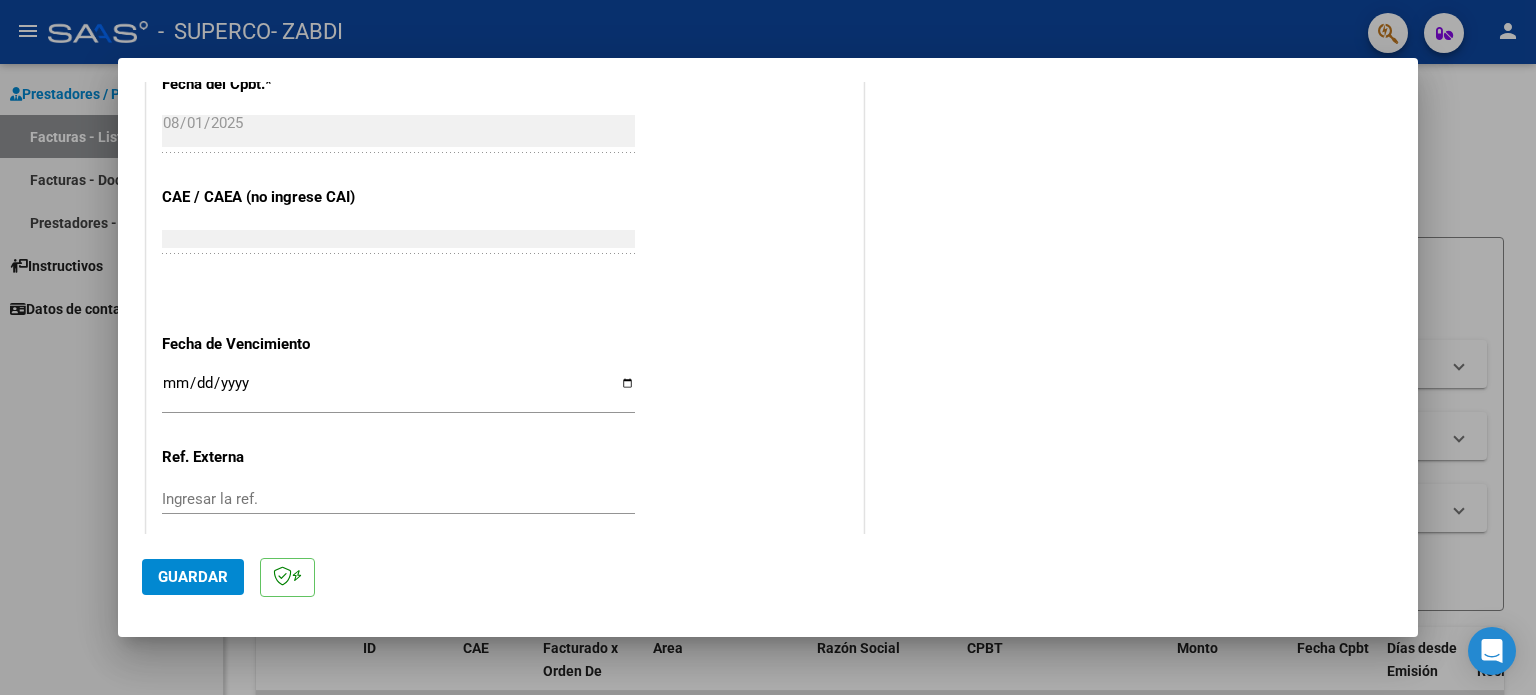 scroll, scrollTop: 1200, scrollLeft: 0, axis: vertical 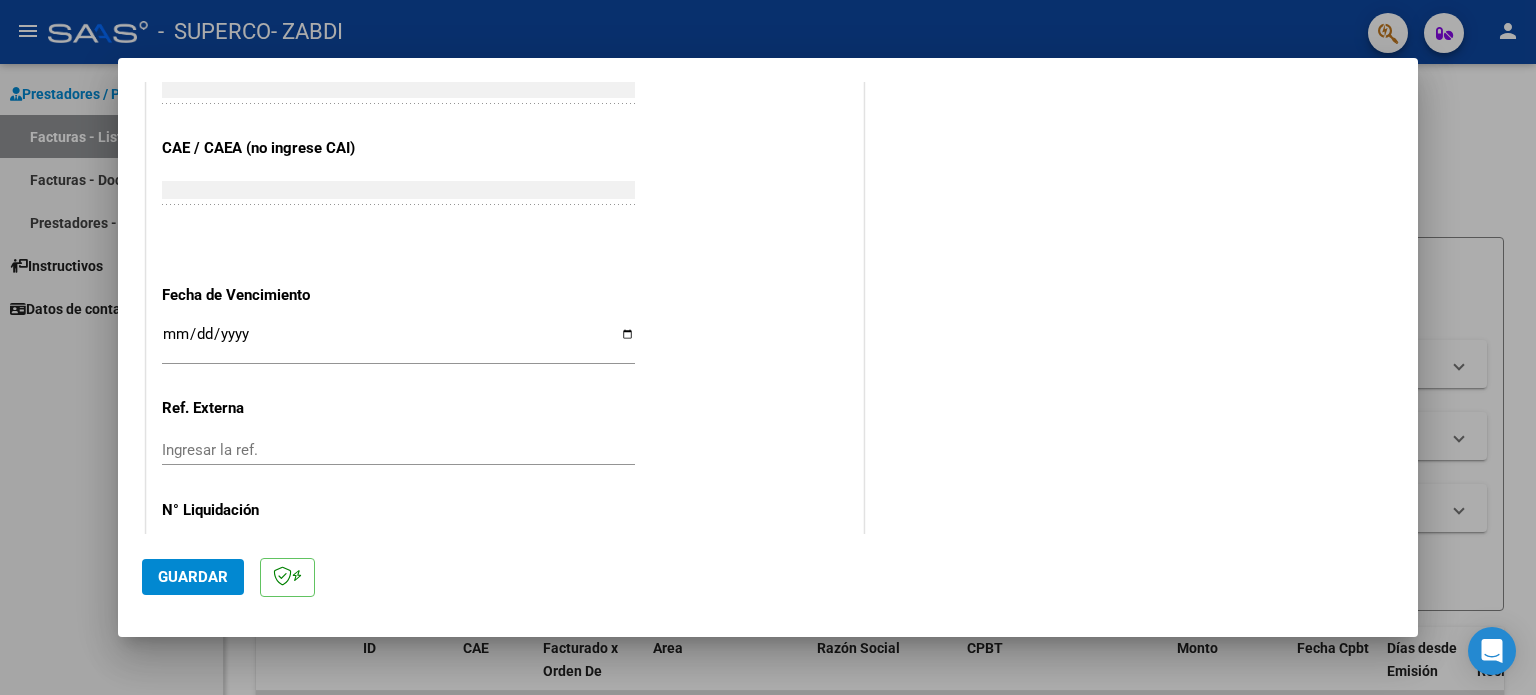 click on "Ingresar la fecha" at bounding box center [398, 342] 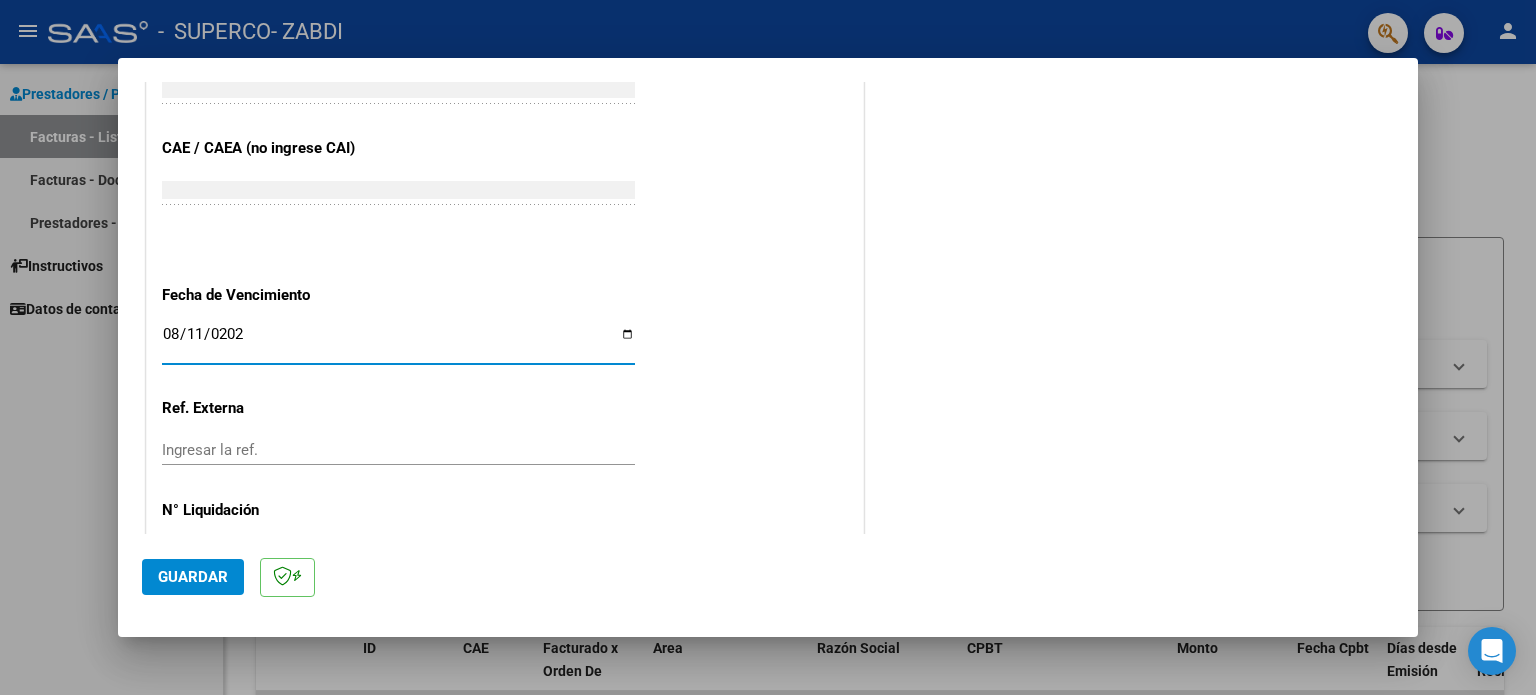 type on "2025-08-11" 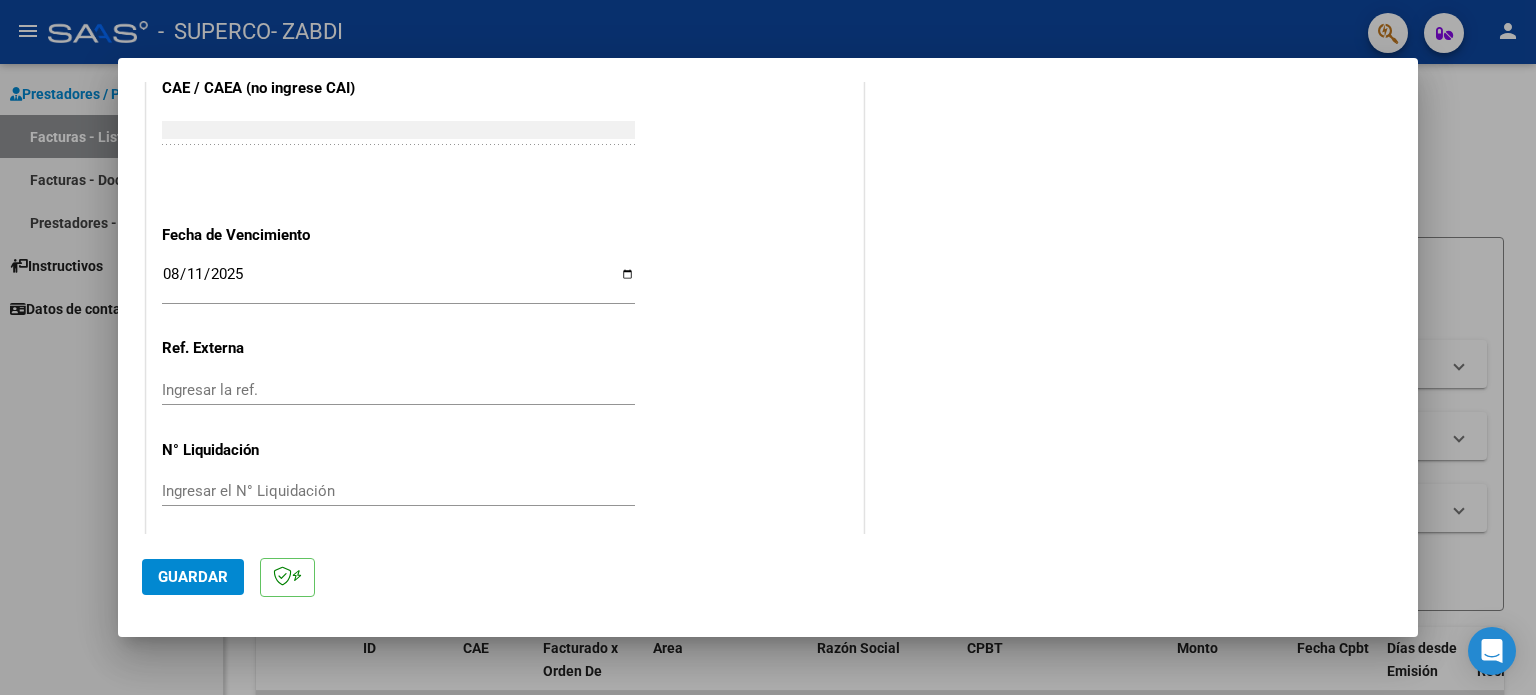 scroll, scrollTop: 1268, scrollLeft: 0, axis: vertical 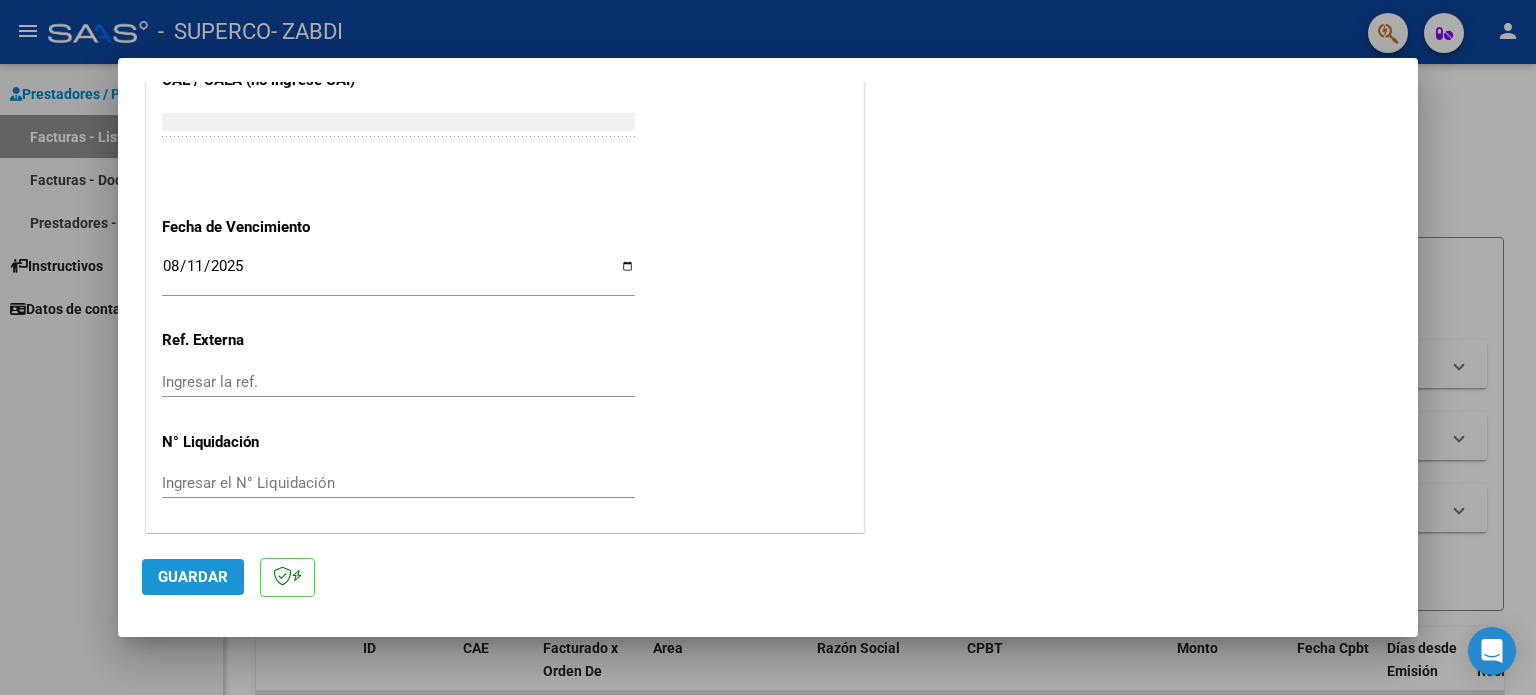 click on "Guardar" 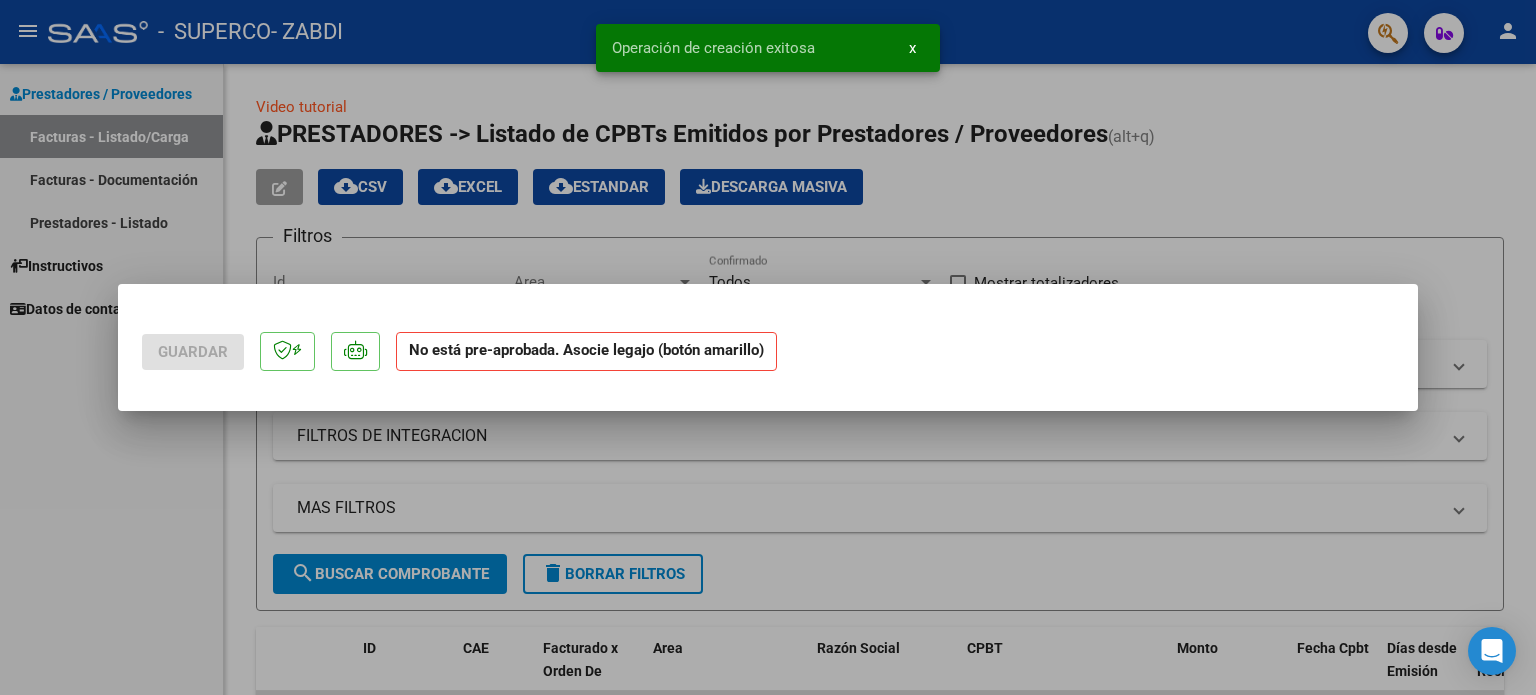 scroll, scrollTop: 0, scrollLeft: 0, axis: both 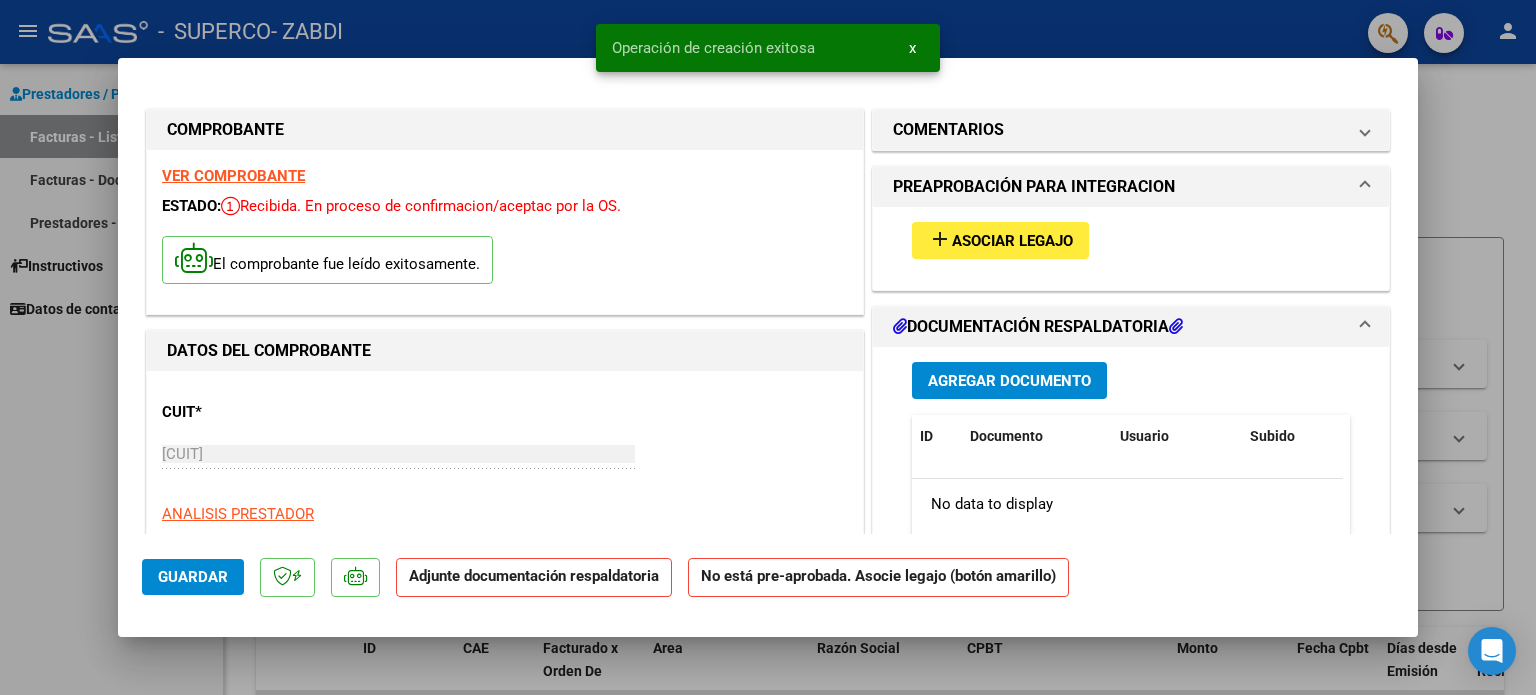 click on "Asociar Legajo" at bounding box center [1012, 241] 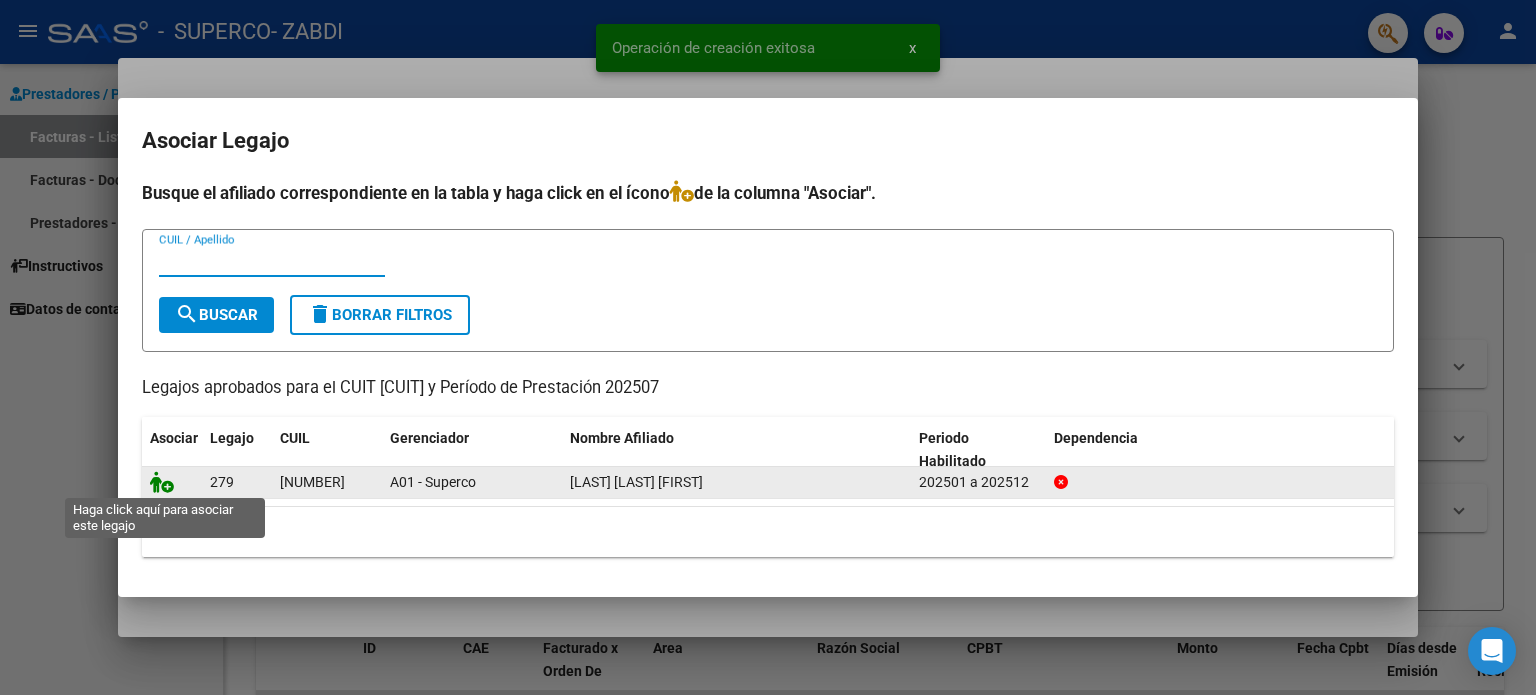 click 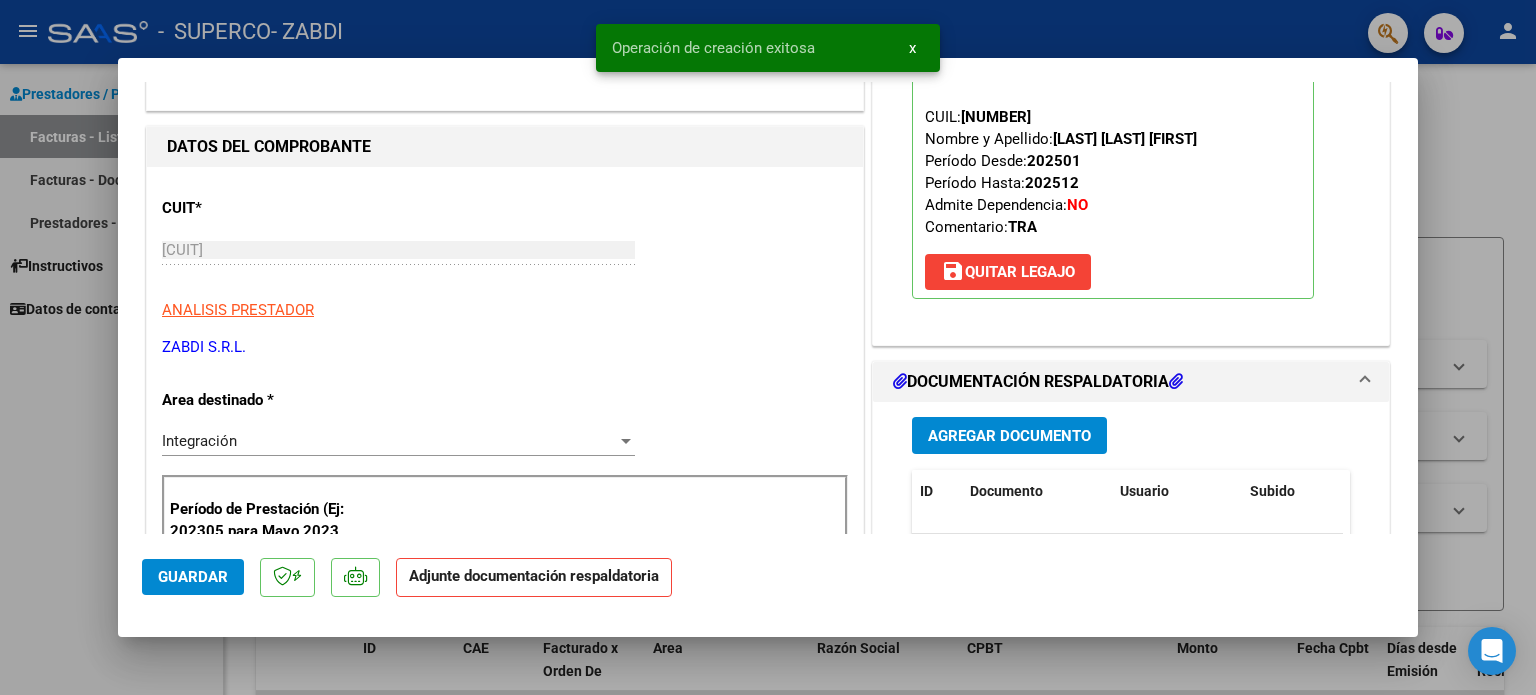 scroll, scrollTop: 300, scrollLeft: 0, axis: vertical 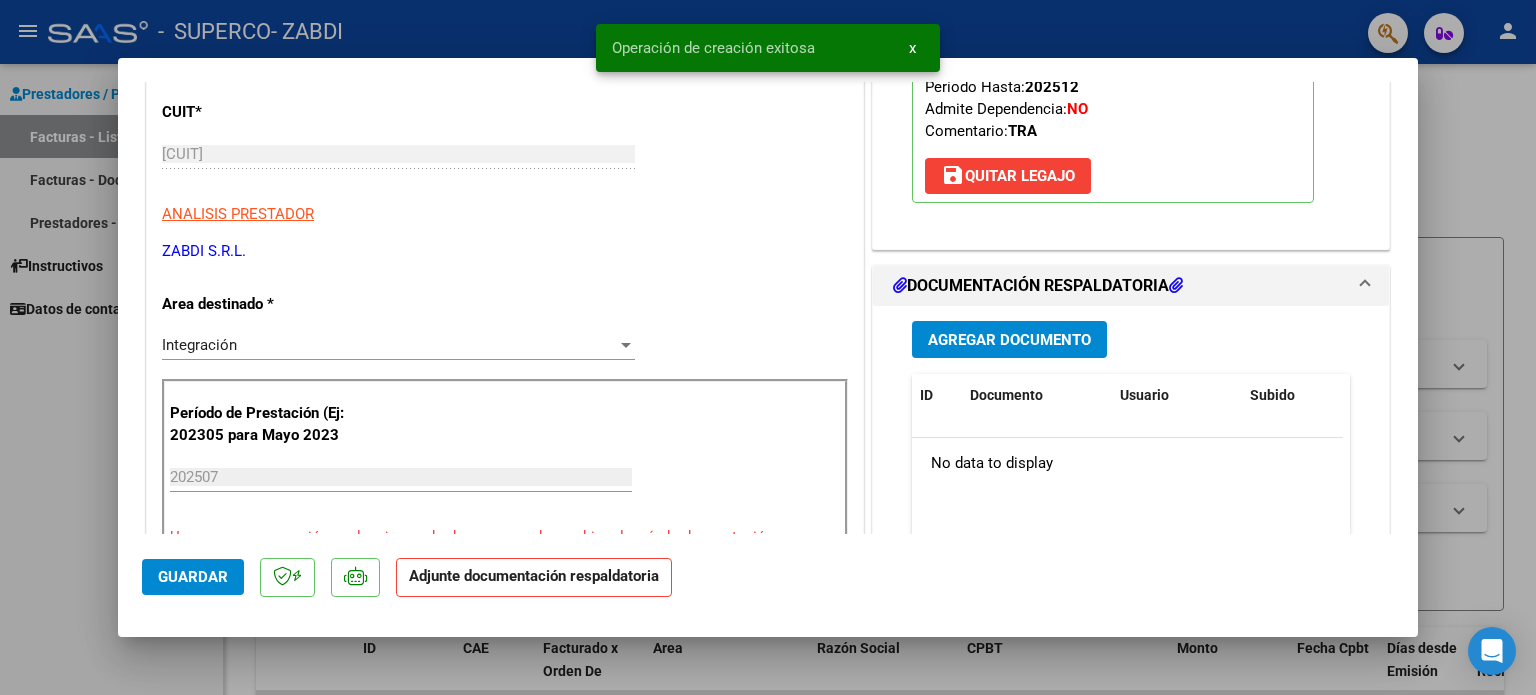 click on "Agregar Documento" at bounding box center [1009, 340] 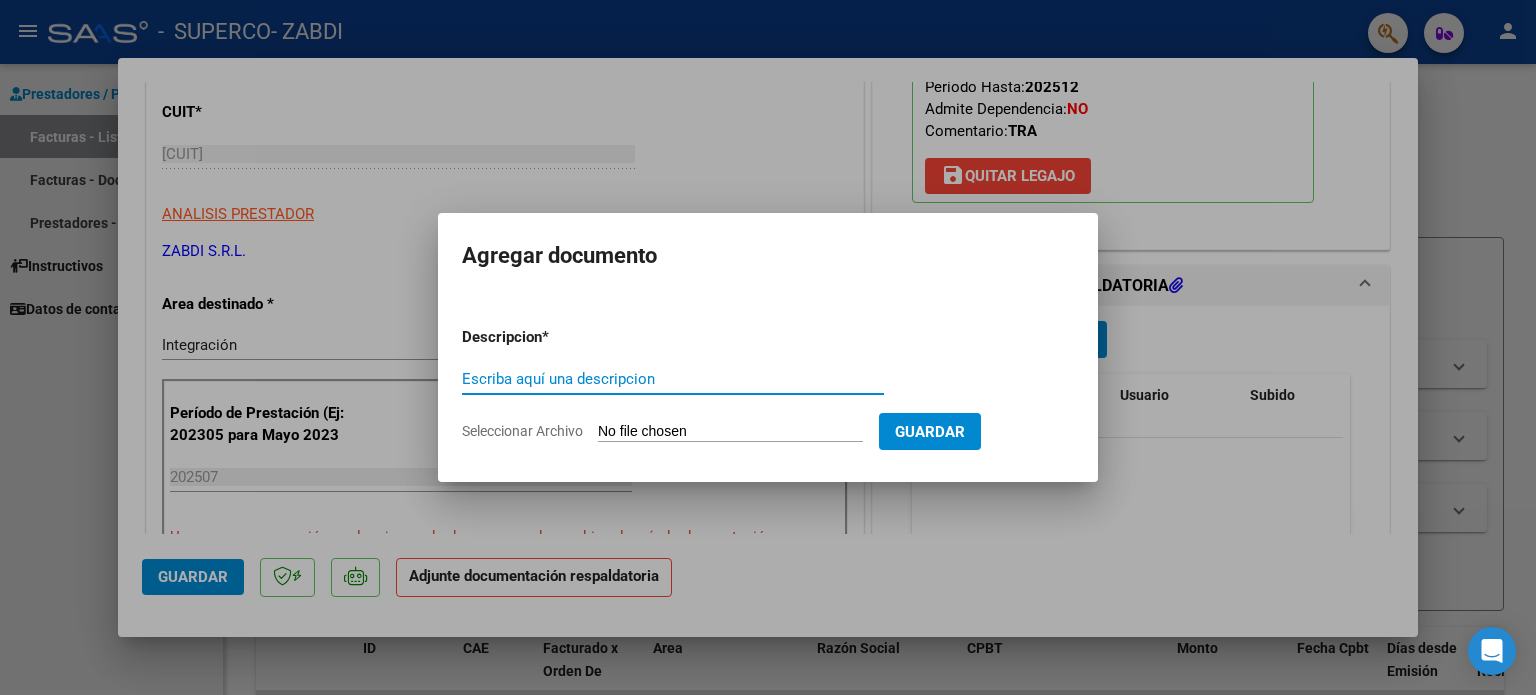 click on "Escriba aquí una descripcion" at bounding box center (673, 379) 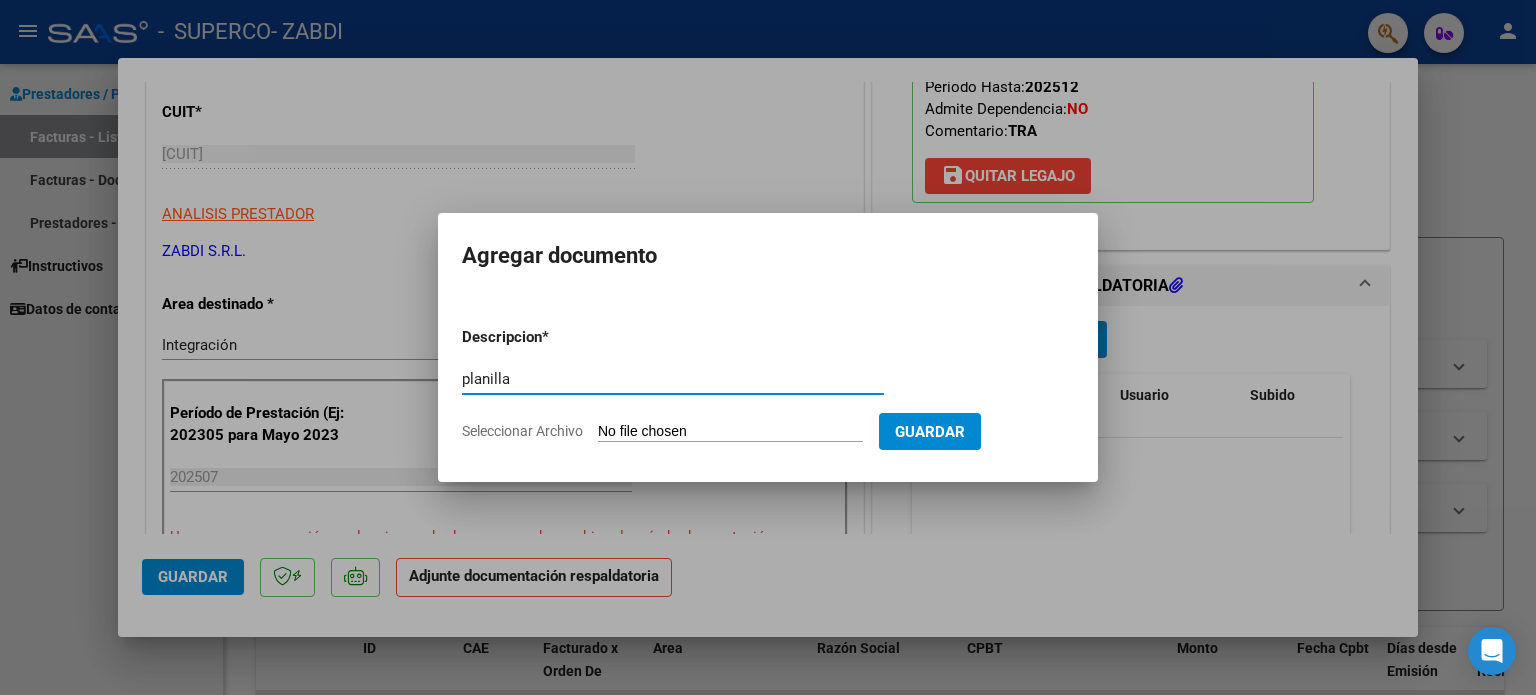 type on "planilla" 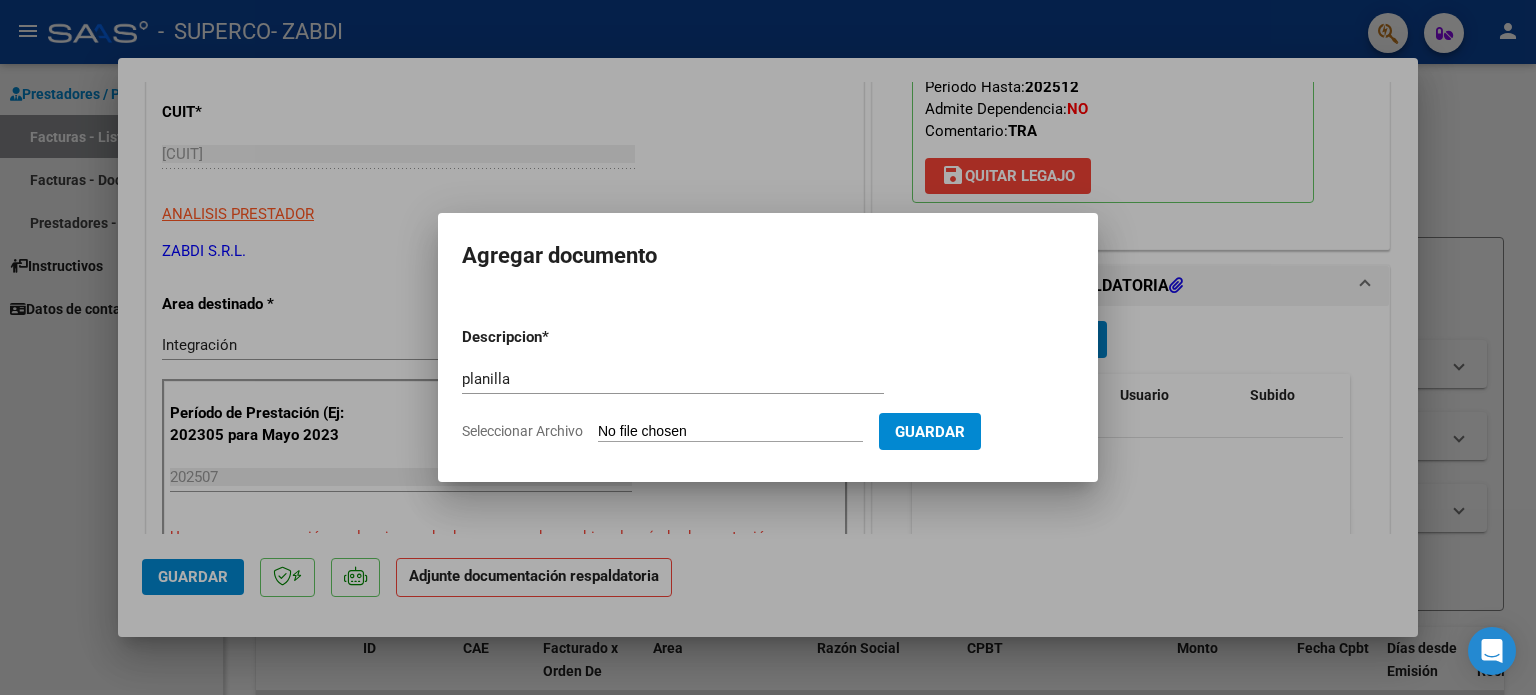 click on "Seleccionar Archivo" at bounding box center (730, 432) 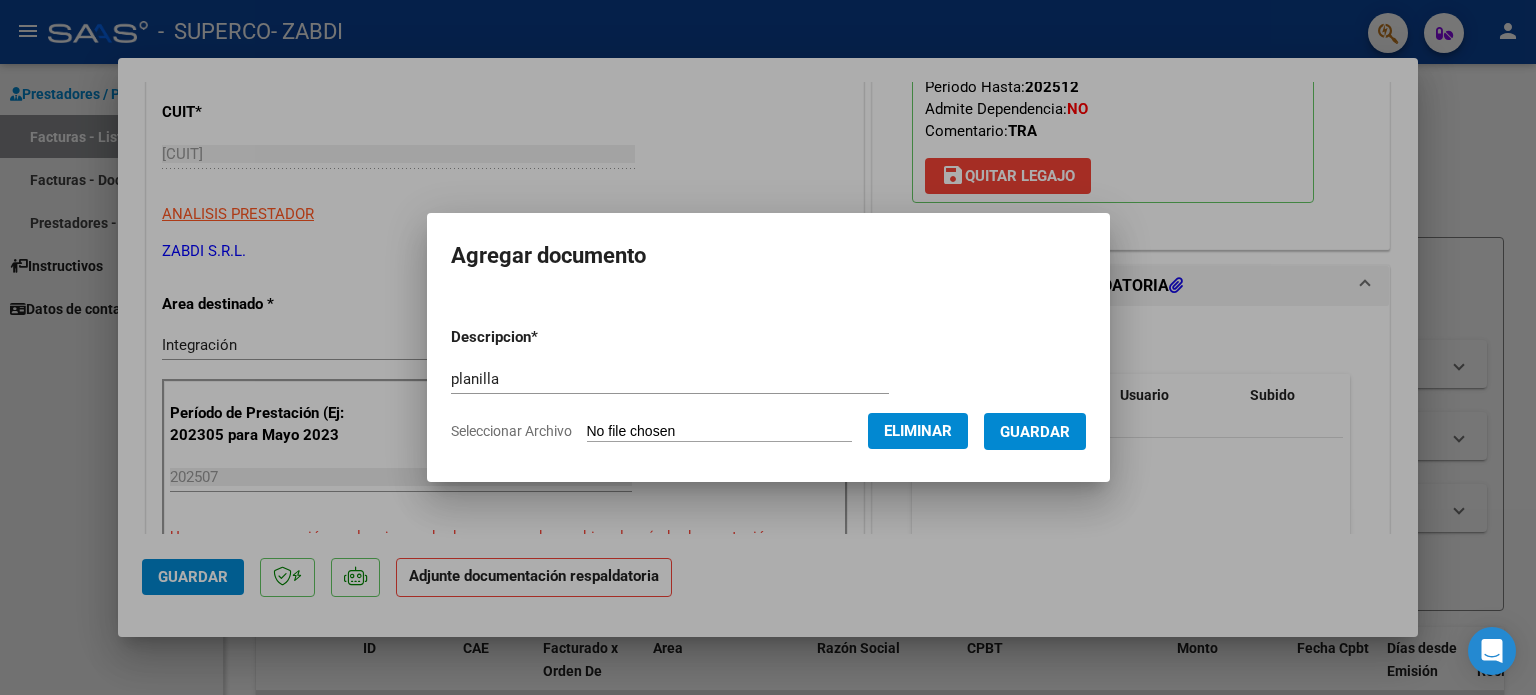click on "Guardar" at bounding box center [1035, 431] 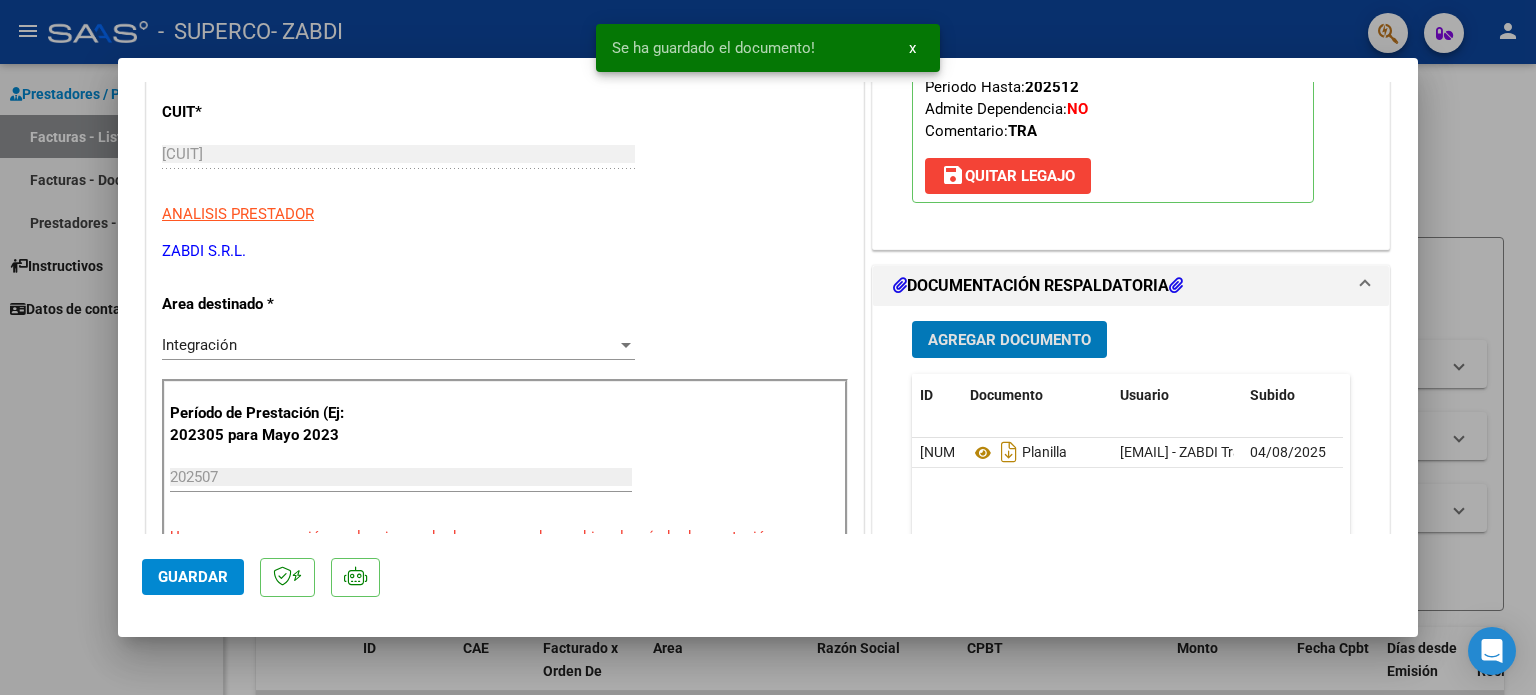 click on "Guardar" 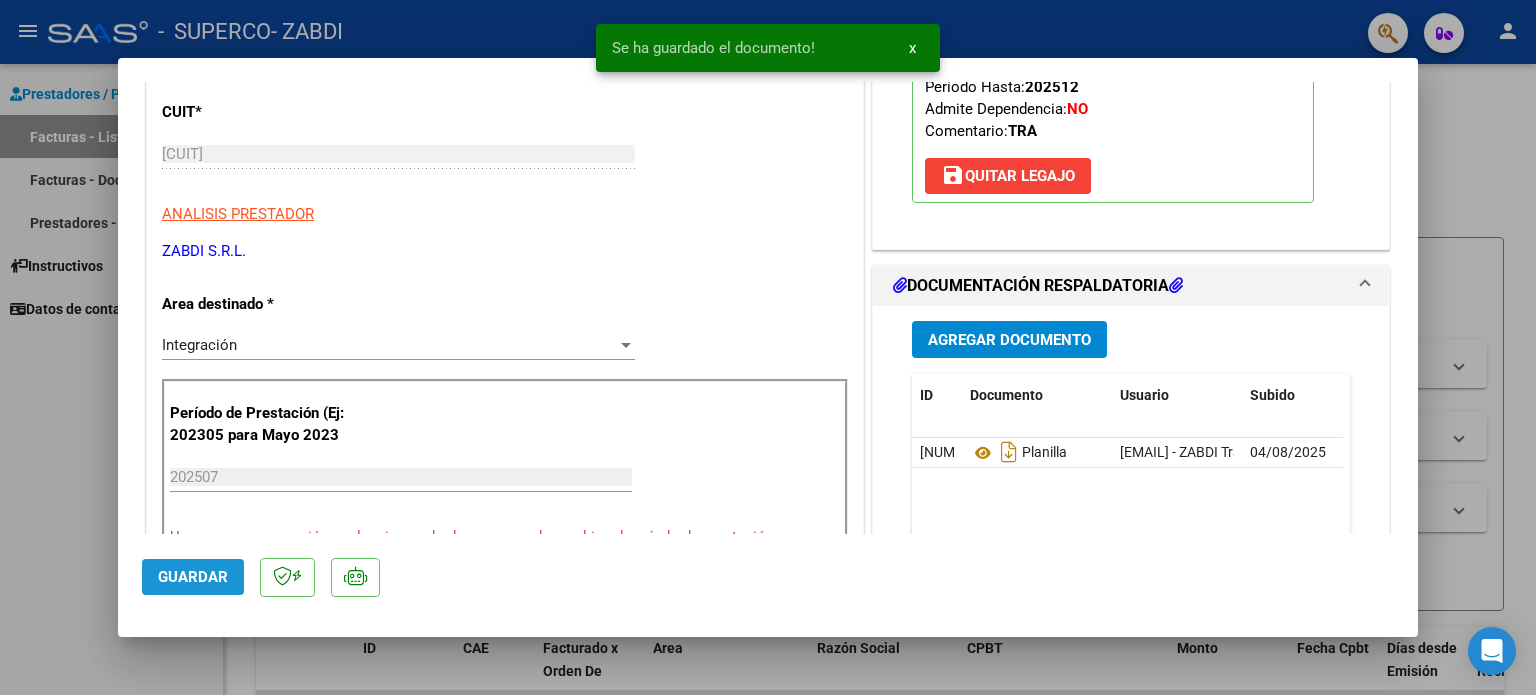 click on "Guardar" 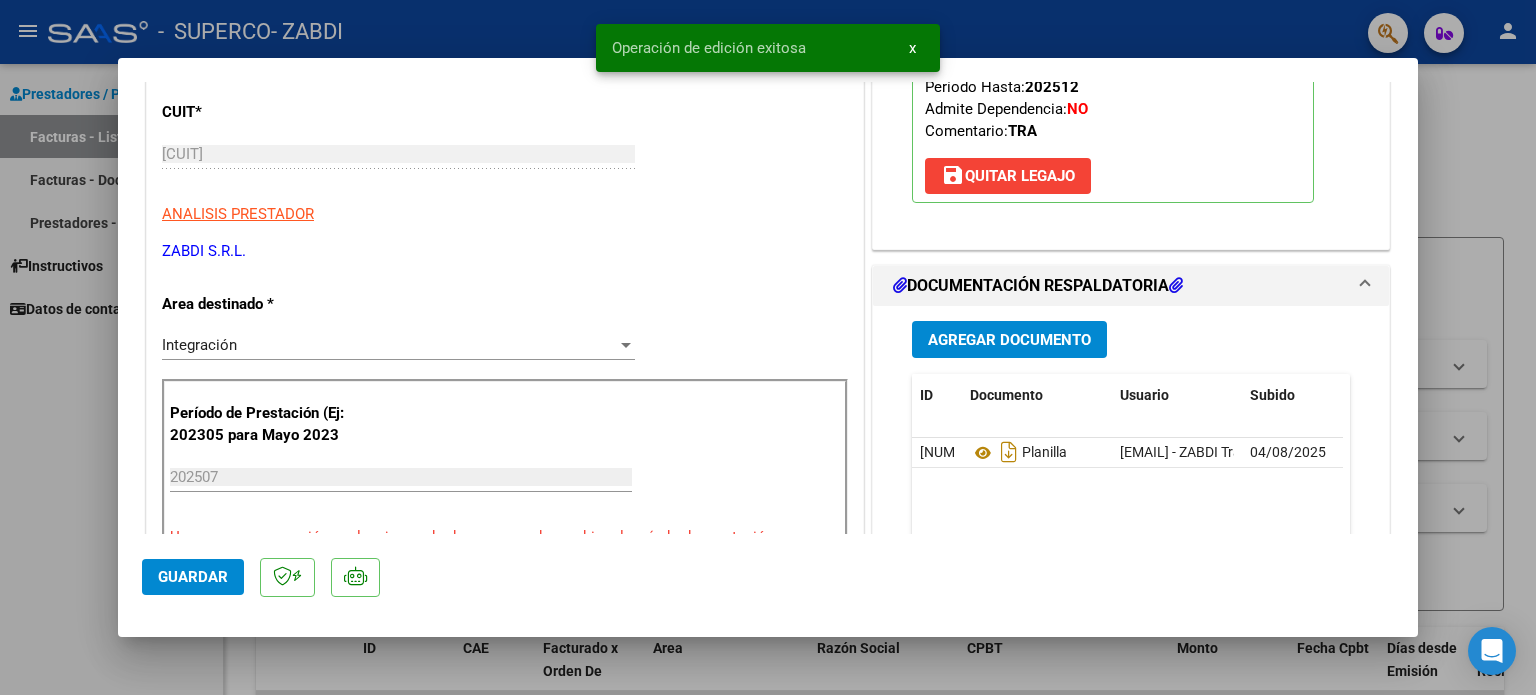 click on "Guardar" 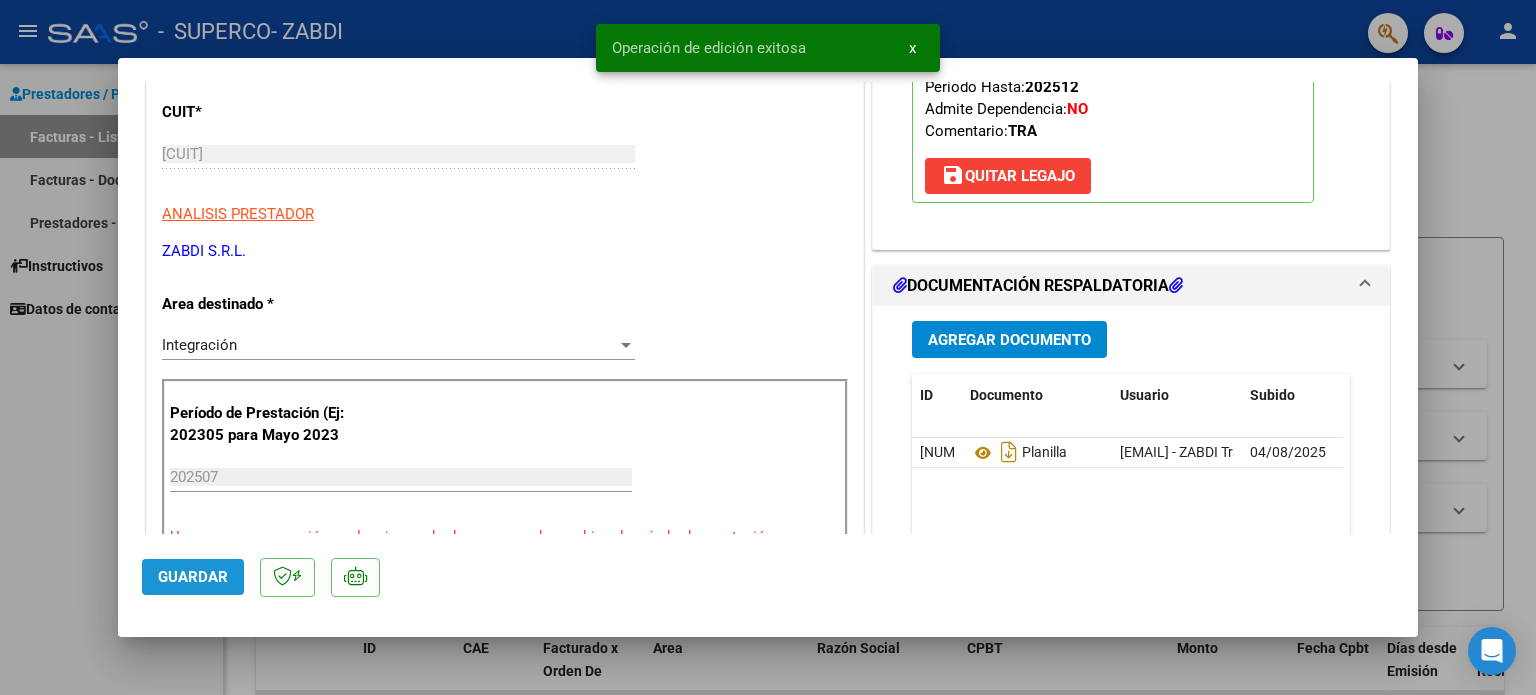 click on "Guardar" 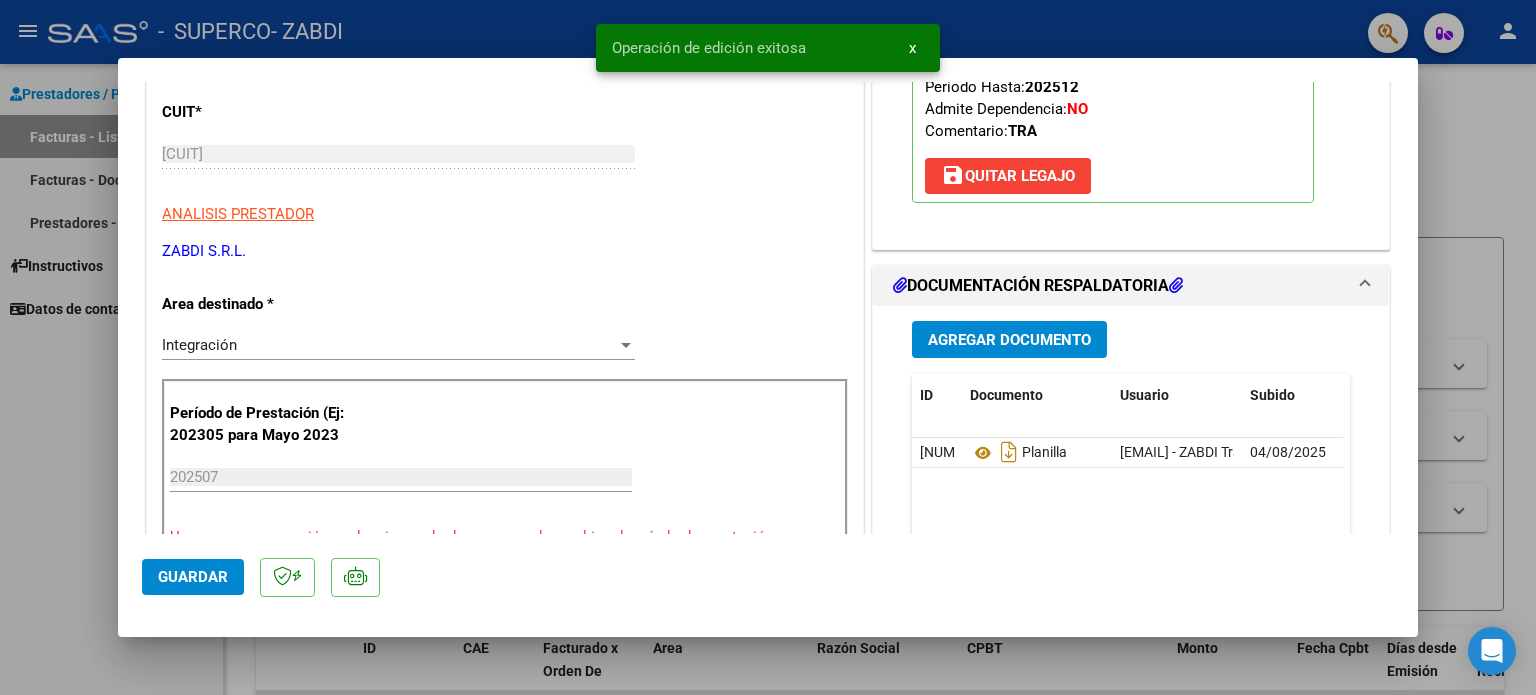 click on "COMPROBANTE VER COMPROBANTE ESTADO: Recibida. En proceso de confirmacion/aceptac por la OS. El comprobante fue leído exitosamente. DATOS DEL COMPROBANTE CUIT * [CUIT] Ingresar CUIT ANALISIS PRESTADOR ZABDI S.R.L. ARCA Padrón Area destinado * Integración Seleccionar Area Período de Prestación (Ej: 202305 para Mayo 2023 202507 Ingrese el Período de Prestación como indica el ejemplo Una vez que se asoció a un legajo aprobado no se puede cambiar el período de prestación. Comprobante Tipo * Factura C Seleccionar Tipo Punto de Venta * 2 Ingresar el Nro. Número * 3786 Ingresar el Nro. Monto * $ 111.602,56 Ingresar el monto Fecha del Cpbt. * 2025-08-01 Ingresar la fecha CAE / CAEA (no ingrese CAI) [CAE] Ingresar el CAE o CAEA (no ingrese CAI) Fecha de Vencimiento 2025-08-11 Ingresar la fecha Ref. Externa Ingresar la ref. N° Liquidación Ingresar el N° Liquidación COMENTARIOS Comentarios del Prestador / Gerenciador: 202507 NO" at bounding box center [768, 347] 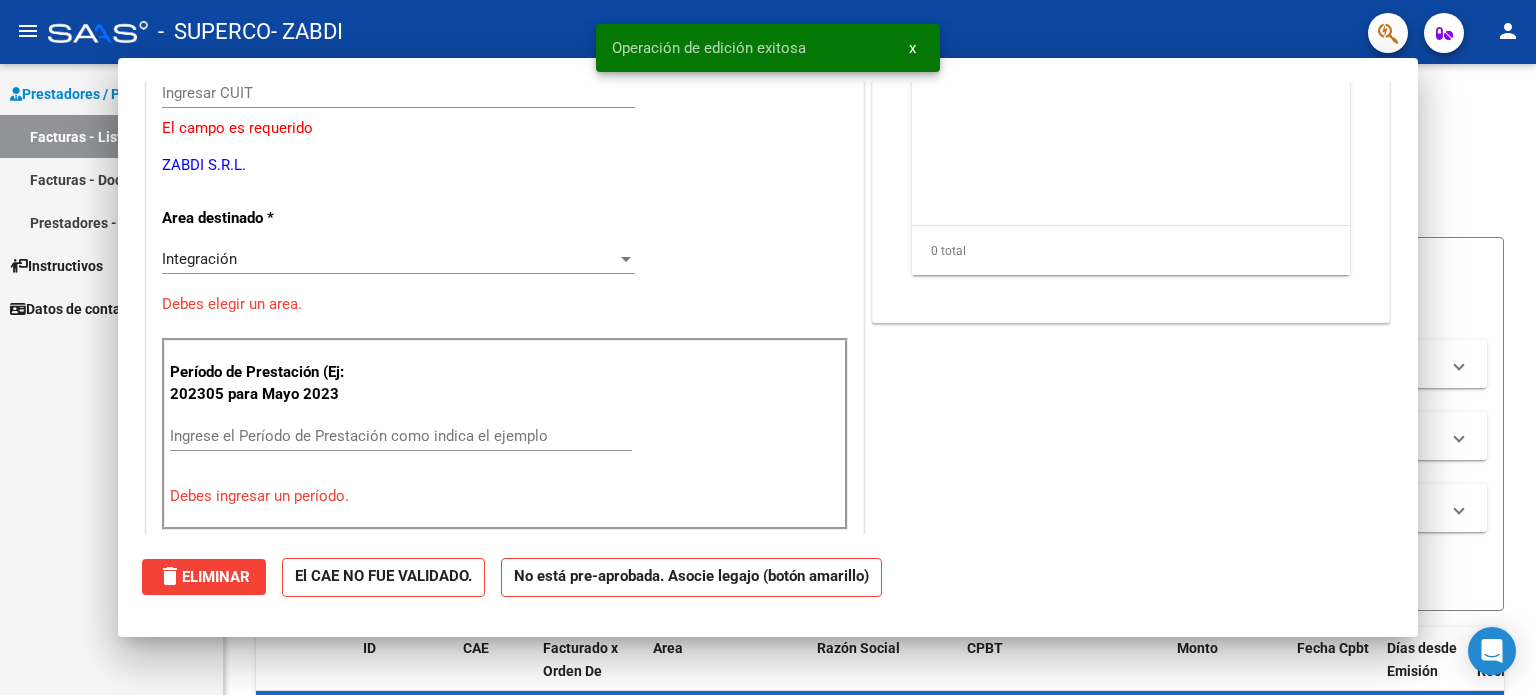 scroll, scrollTop: 0, scrollLeft: 0, axis: both 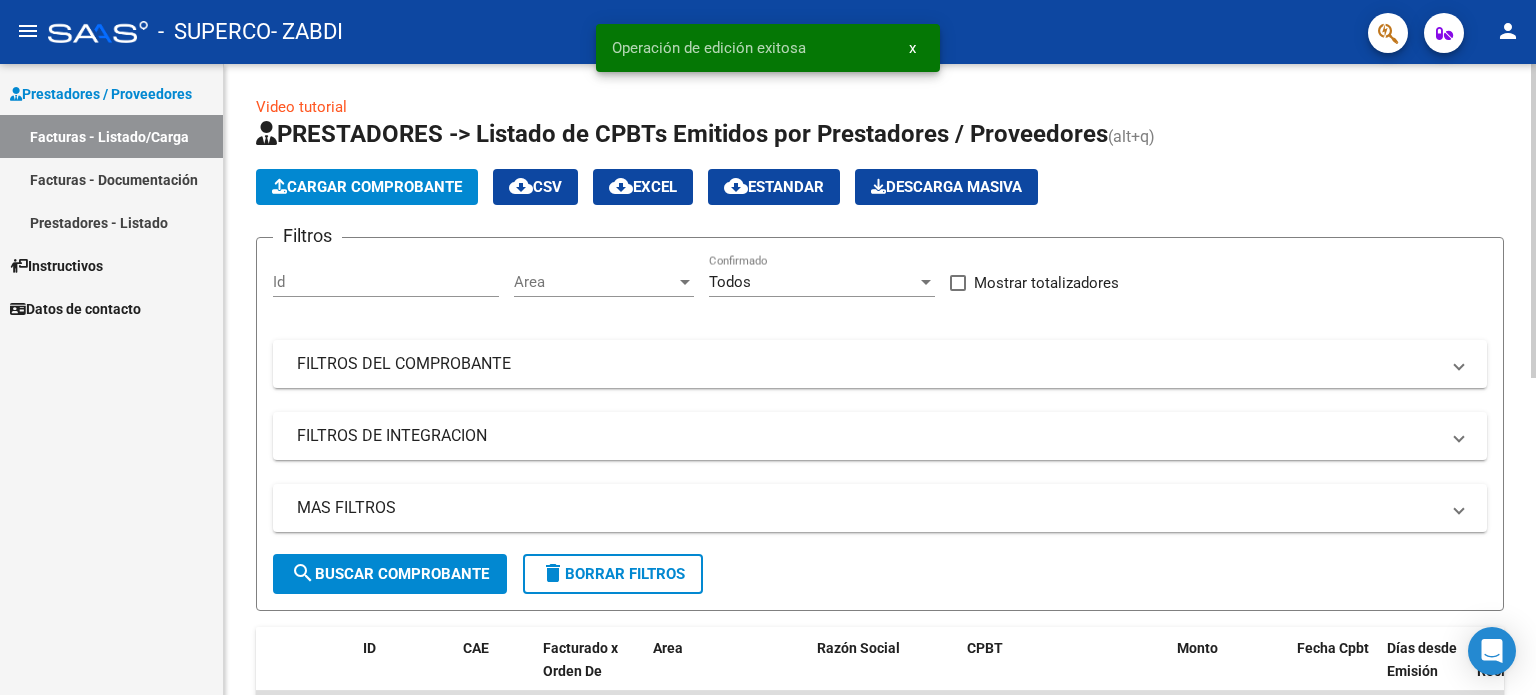click on "Cargar Comprobante" 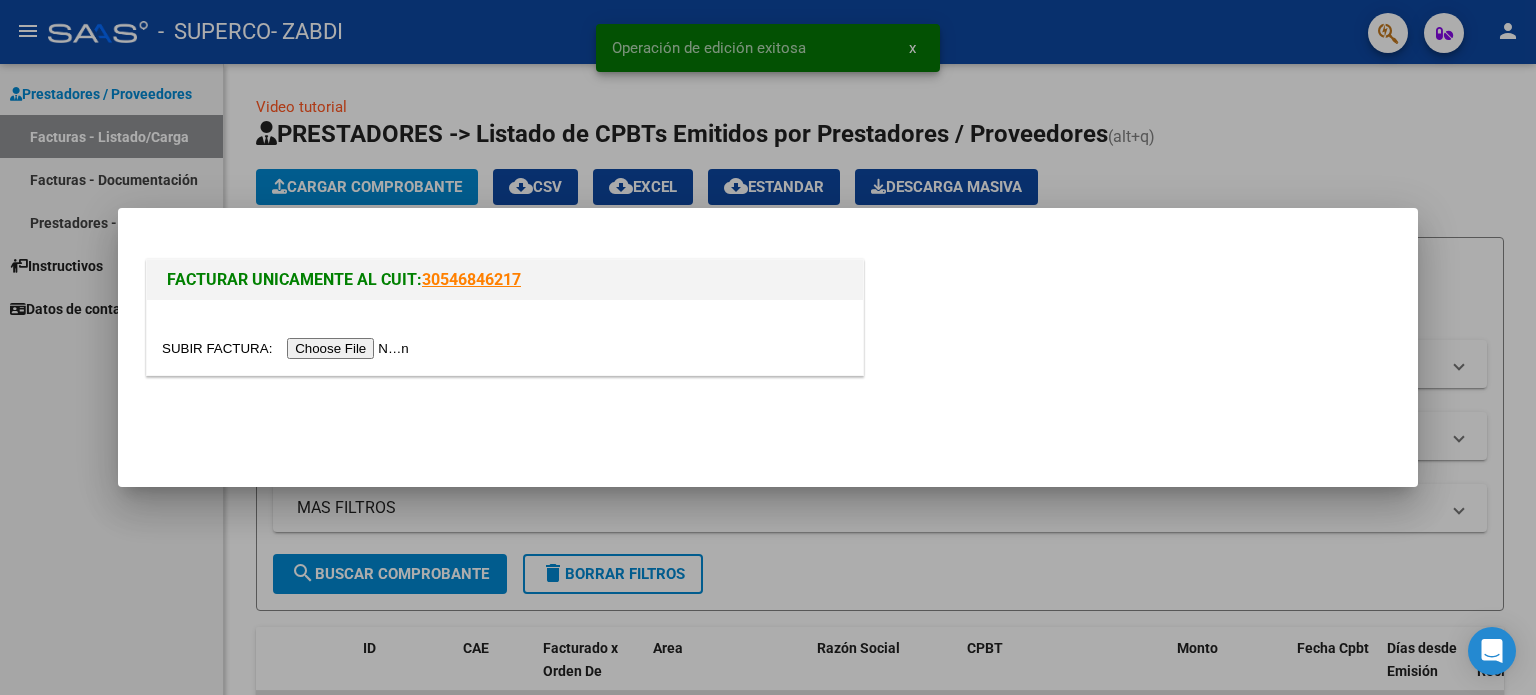click at bounding box center (505, 337) 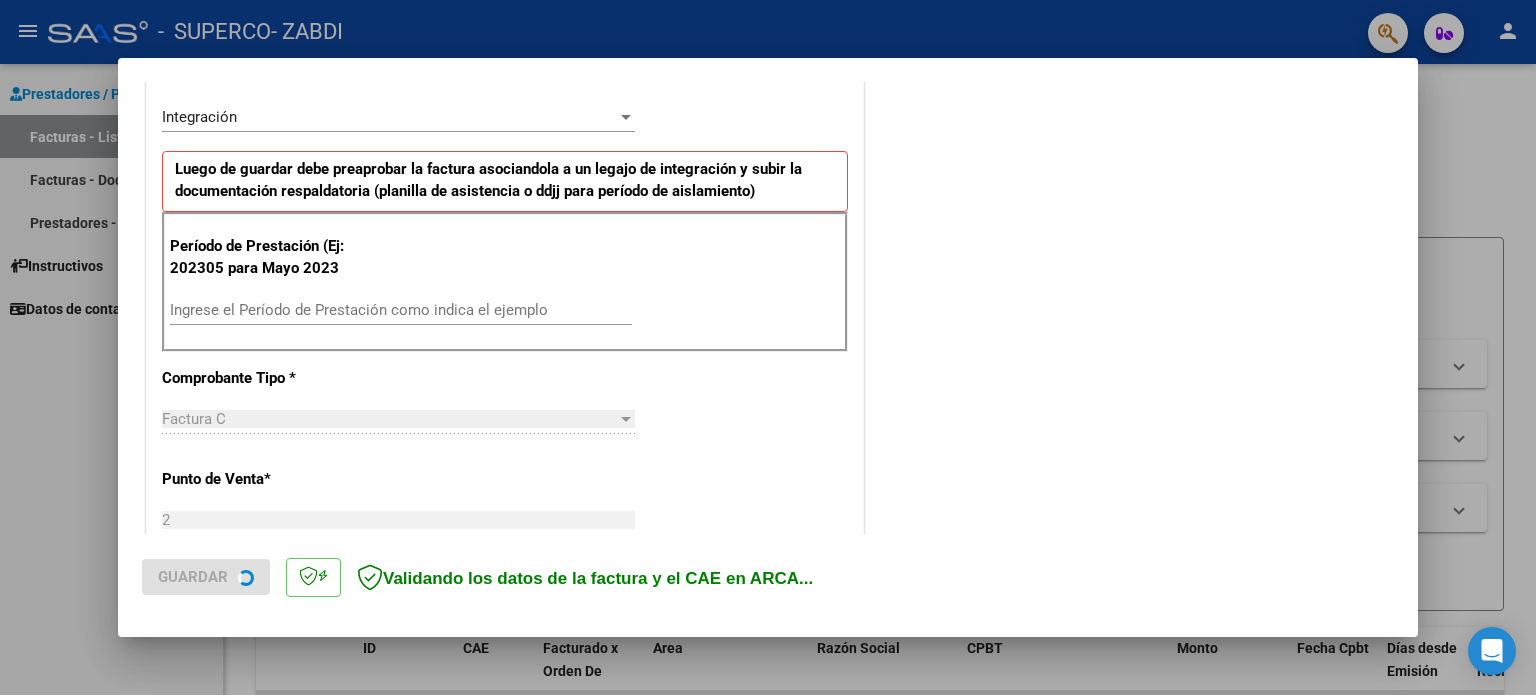 scroll, scrollTop: 500, scrollLeft: 0, axis: vertical 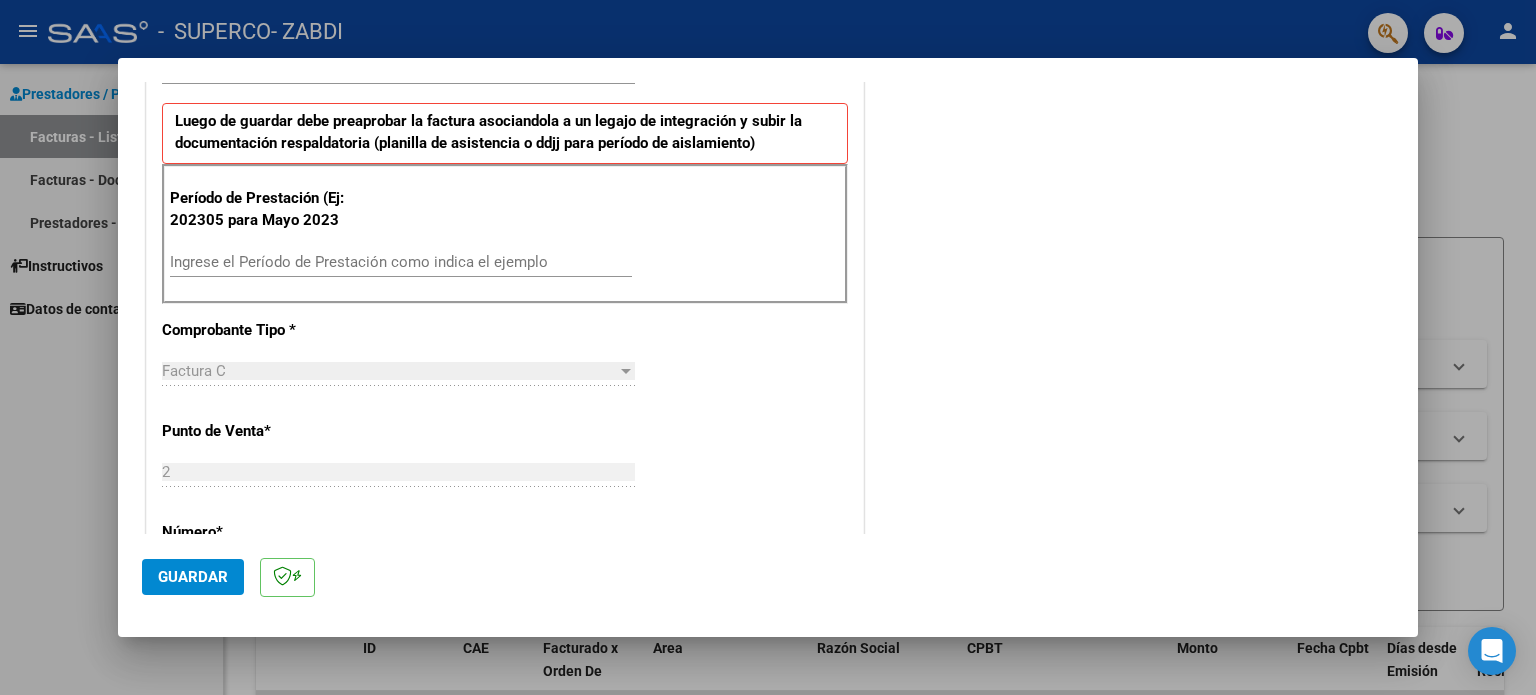 click on "Ingrese el Período de Prestación como indica el ejemplo" at bounding box center (401, 262) 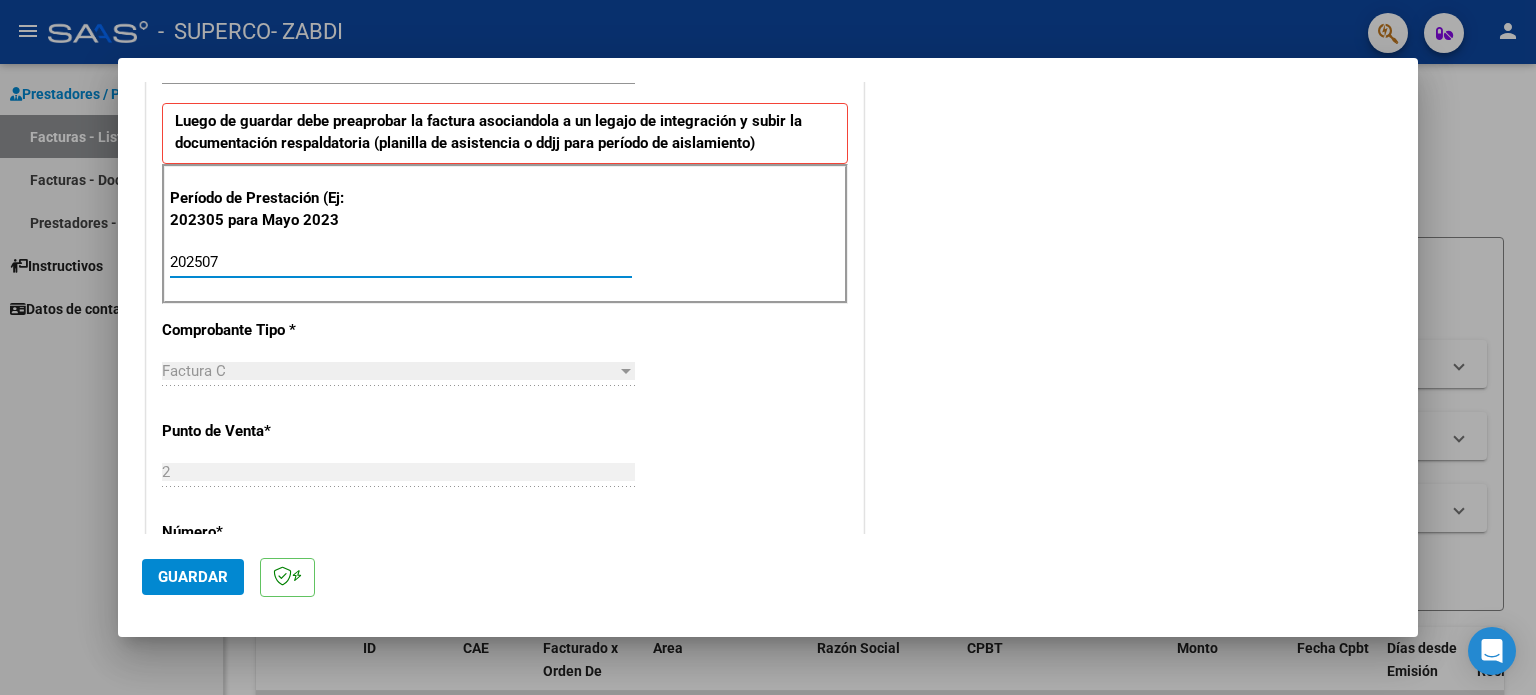 type on "202507" 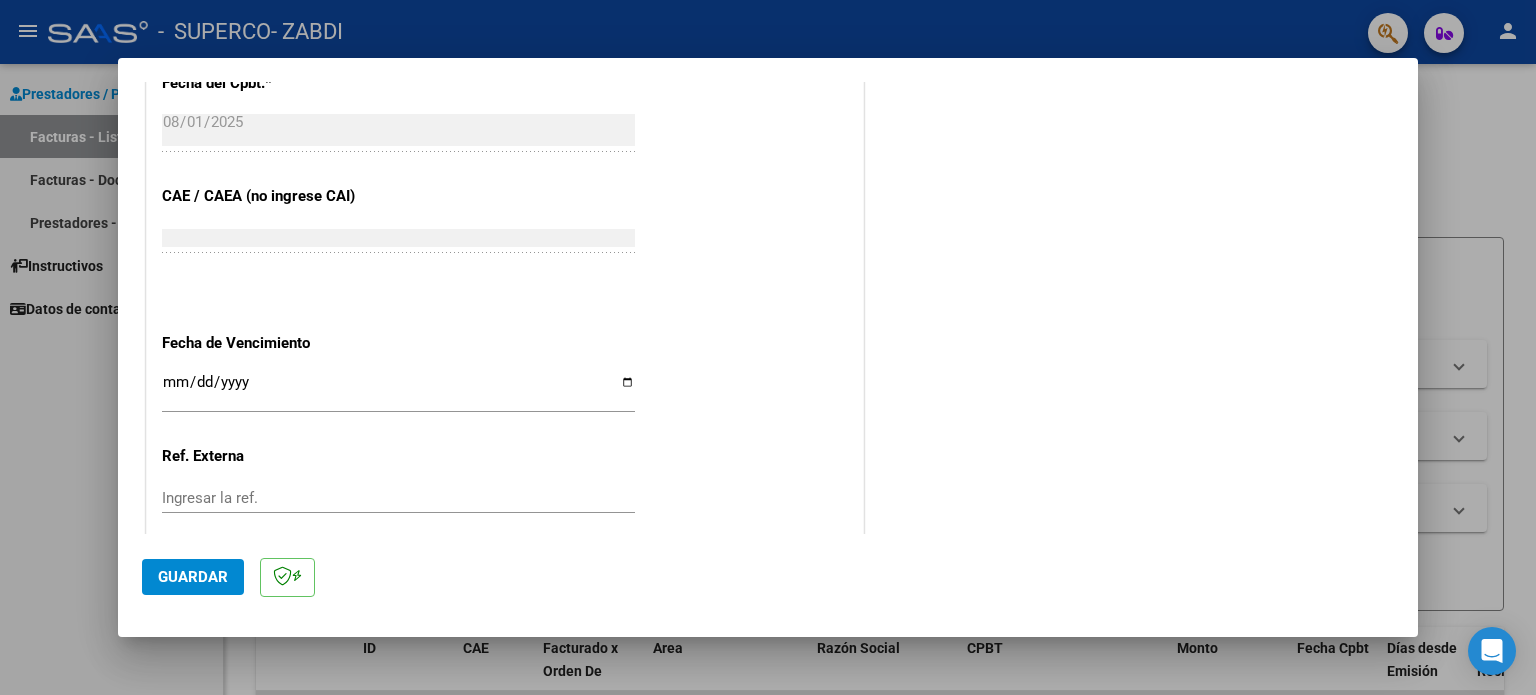 scroll, scrollTop: 1200, scrollLeft: 0, axis: vertical 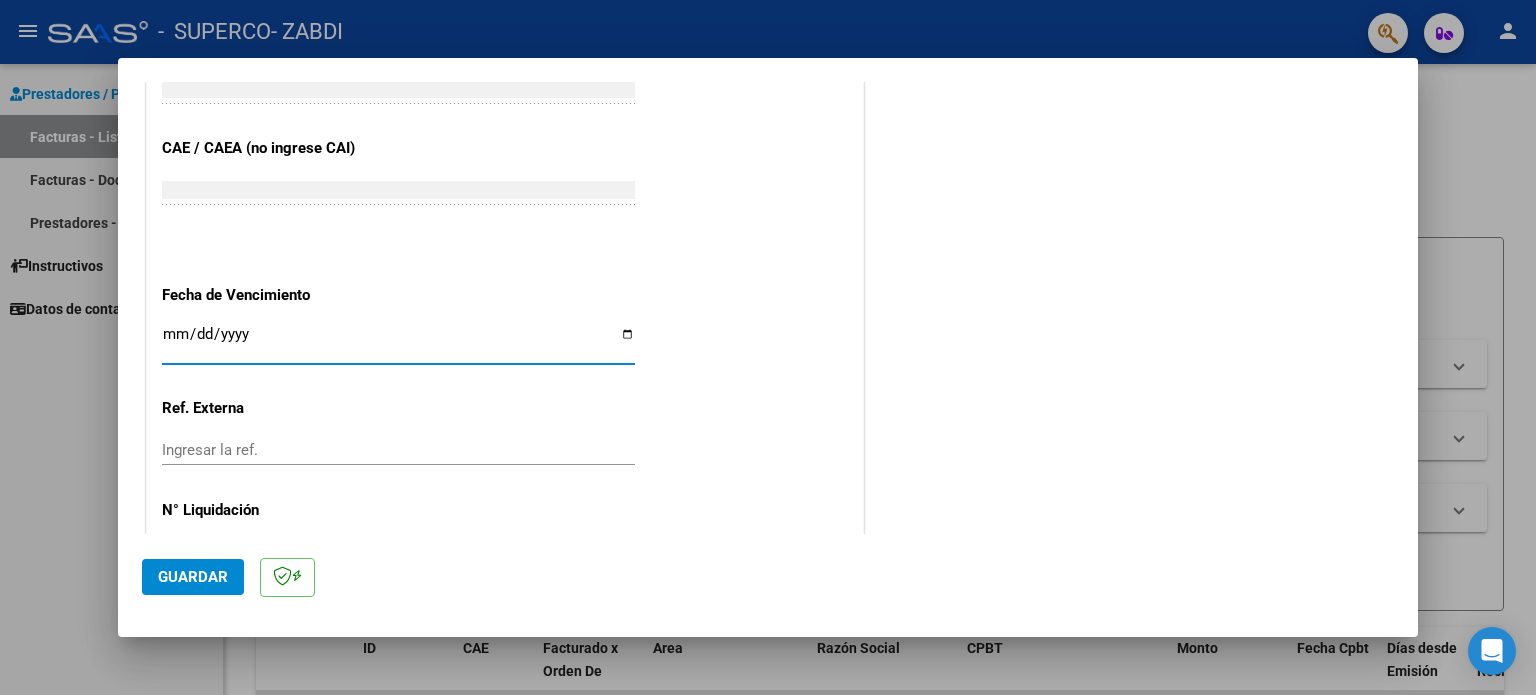 click on "Ingresar la fecha" at bounding box center [398, 342] 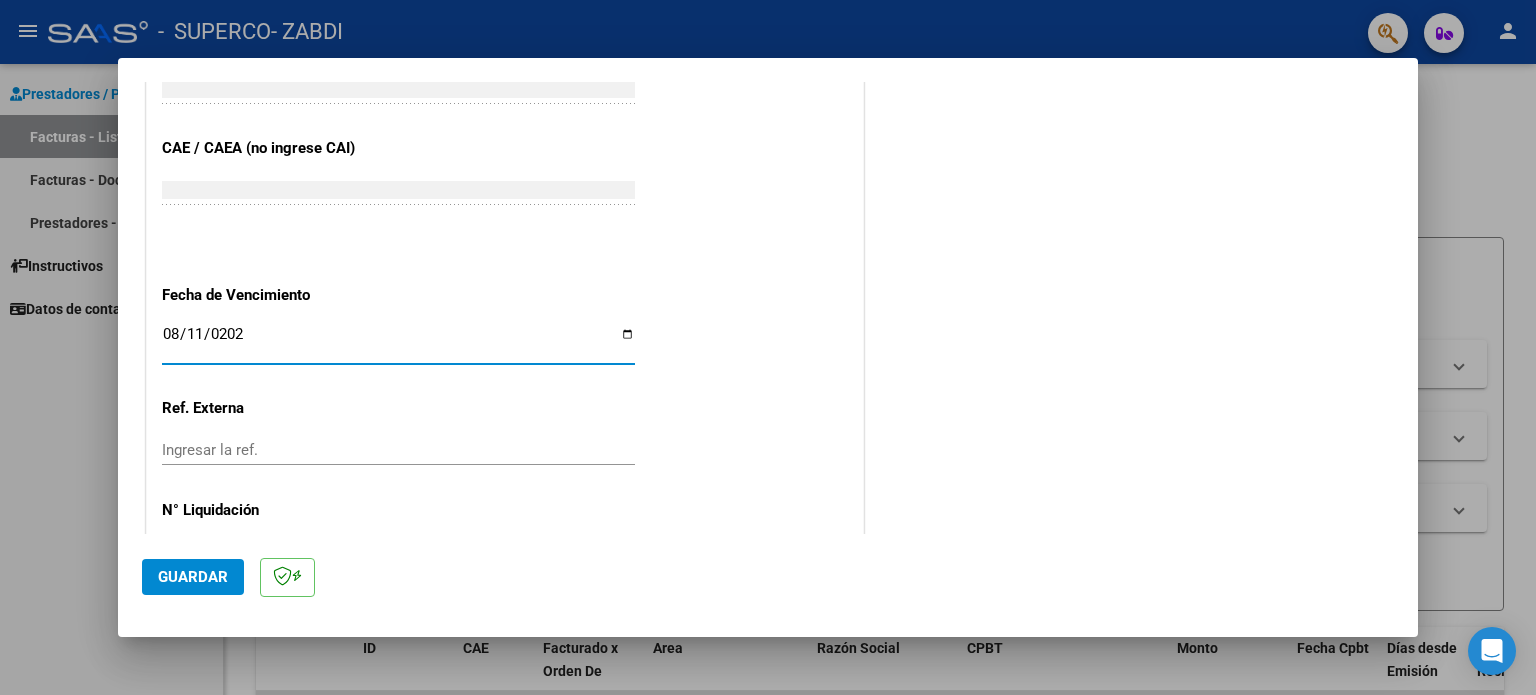 type on "2025-08-11" 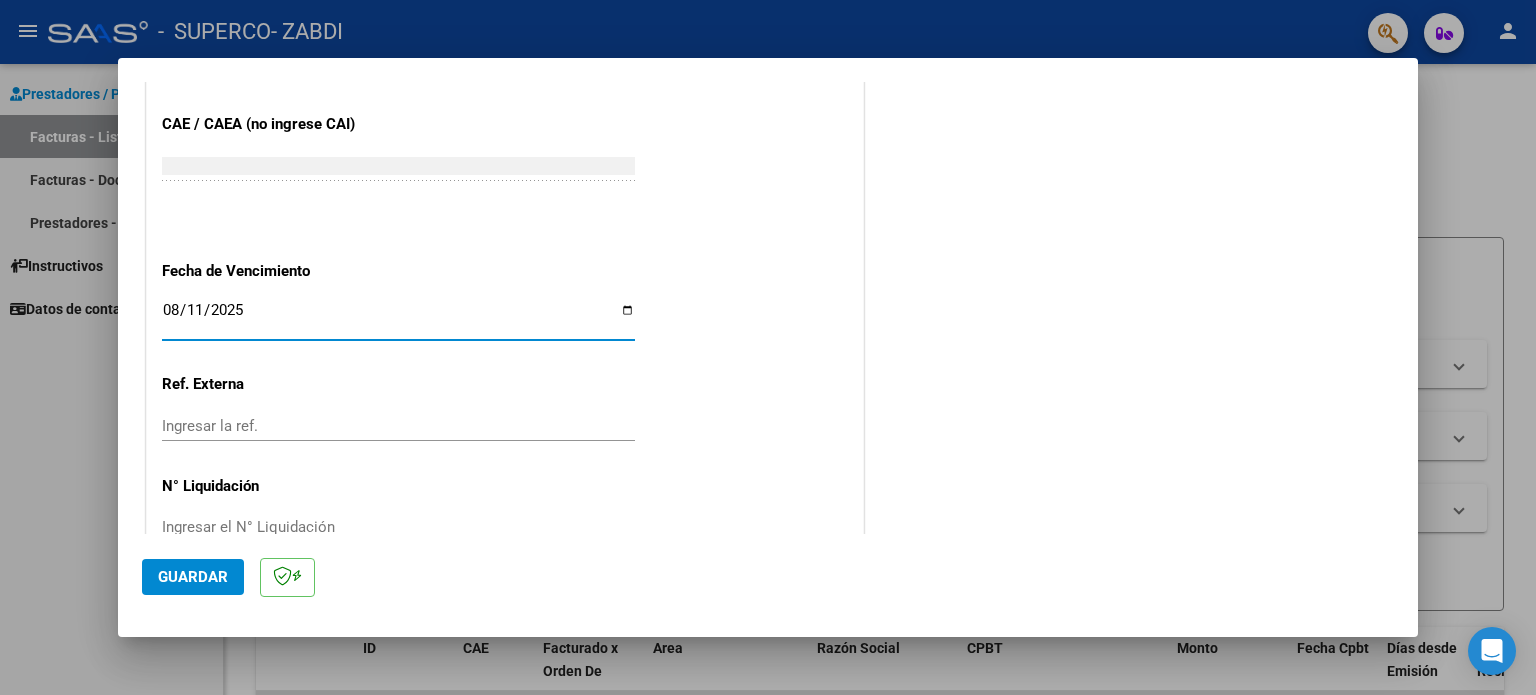 scroll, scrollTop: 1268, scrollLeft: 0, axis: vertical 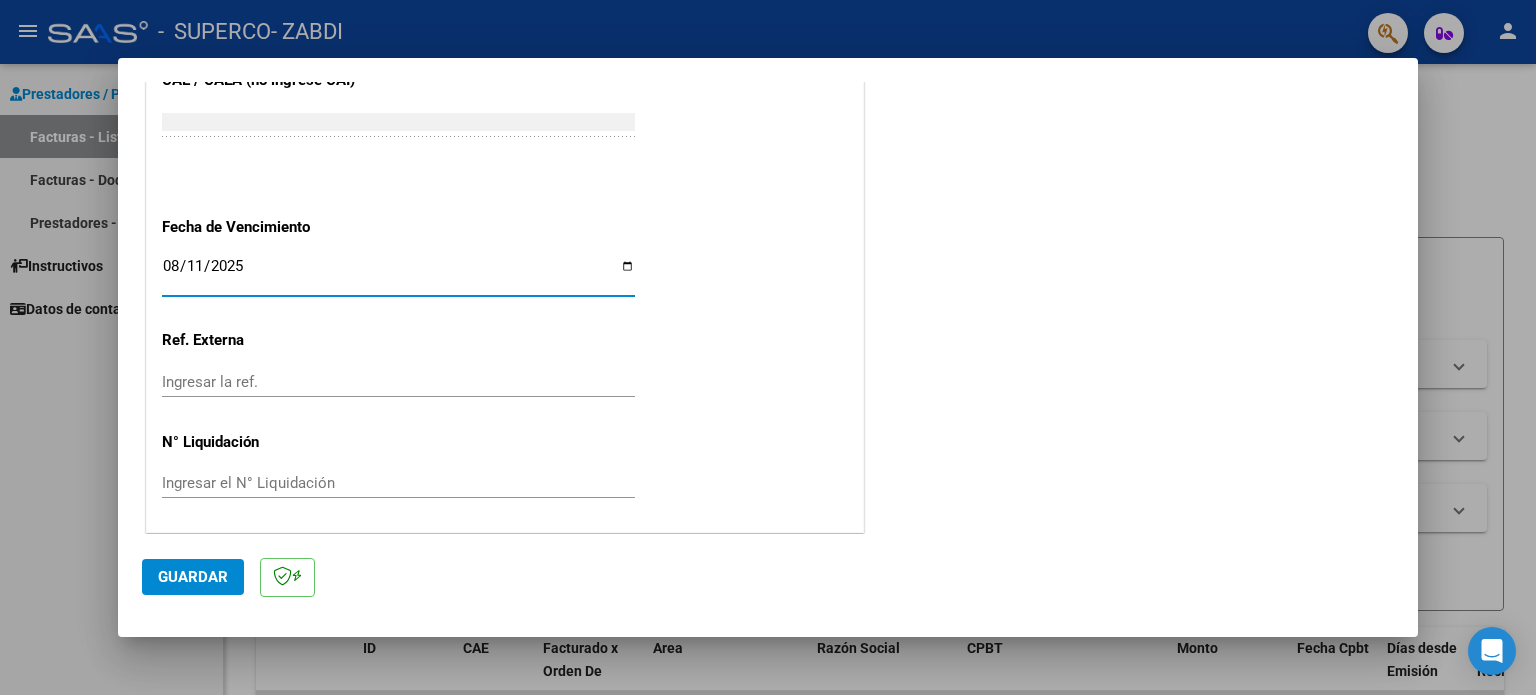 click on "Guardar" 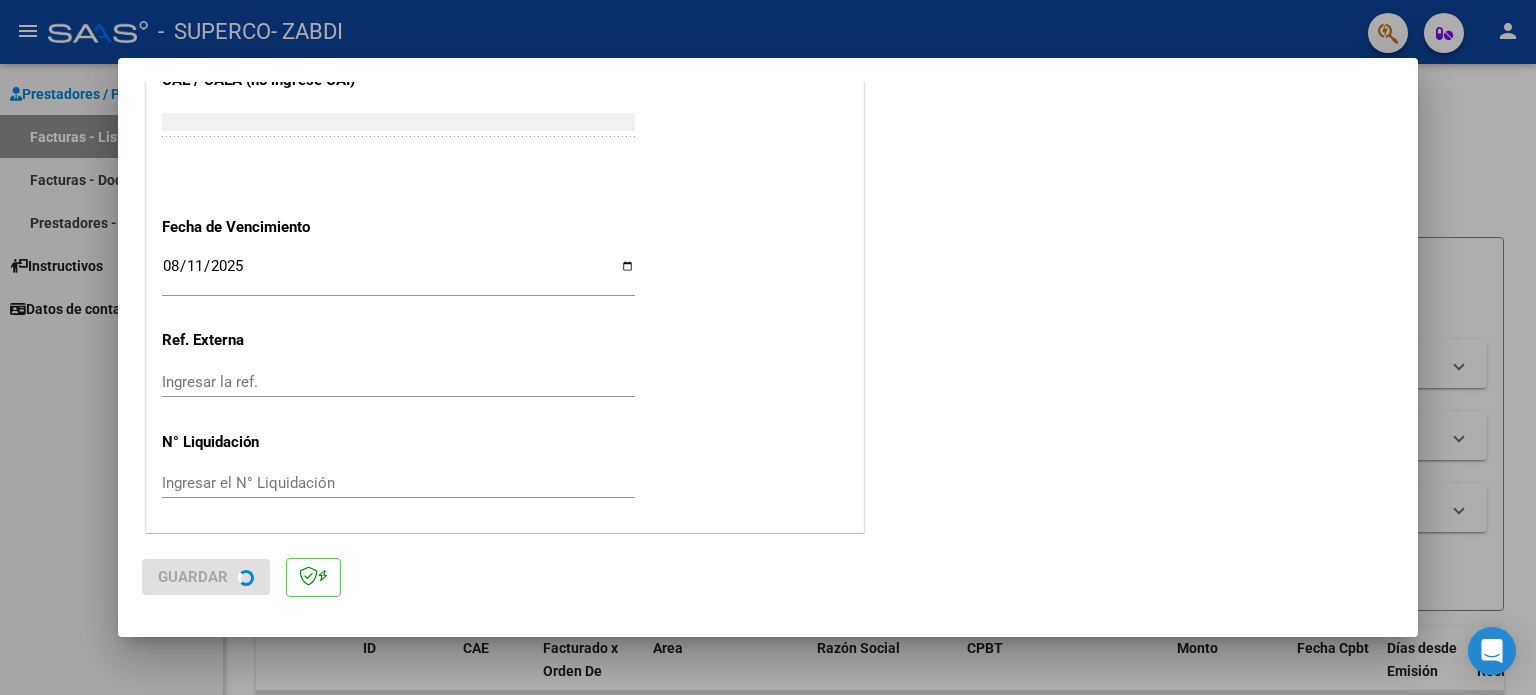 scroll, scrollTop: 0, scrollLeft: 0, axis: both 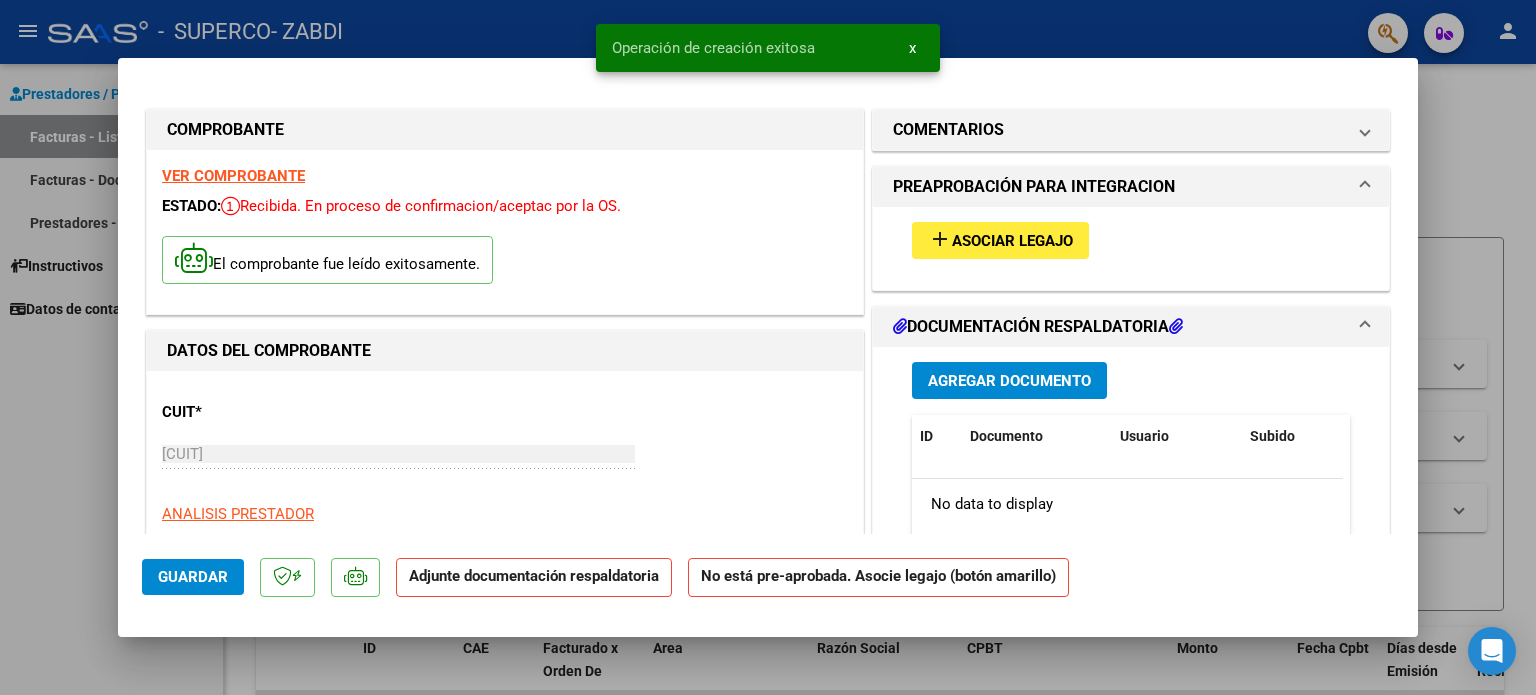 click on "Asociar Legajo" at bounding box center (1012, 241) 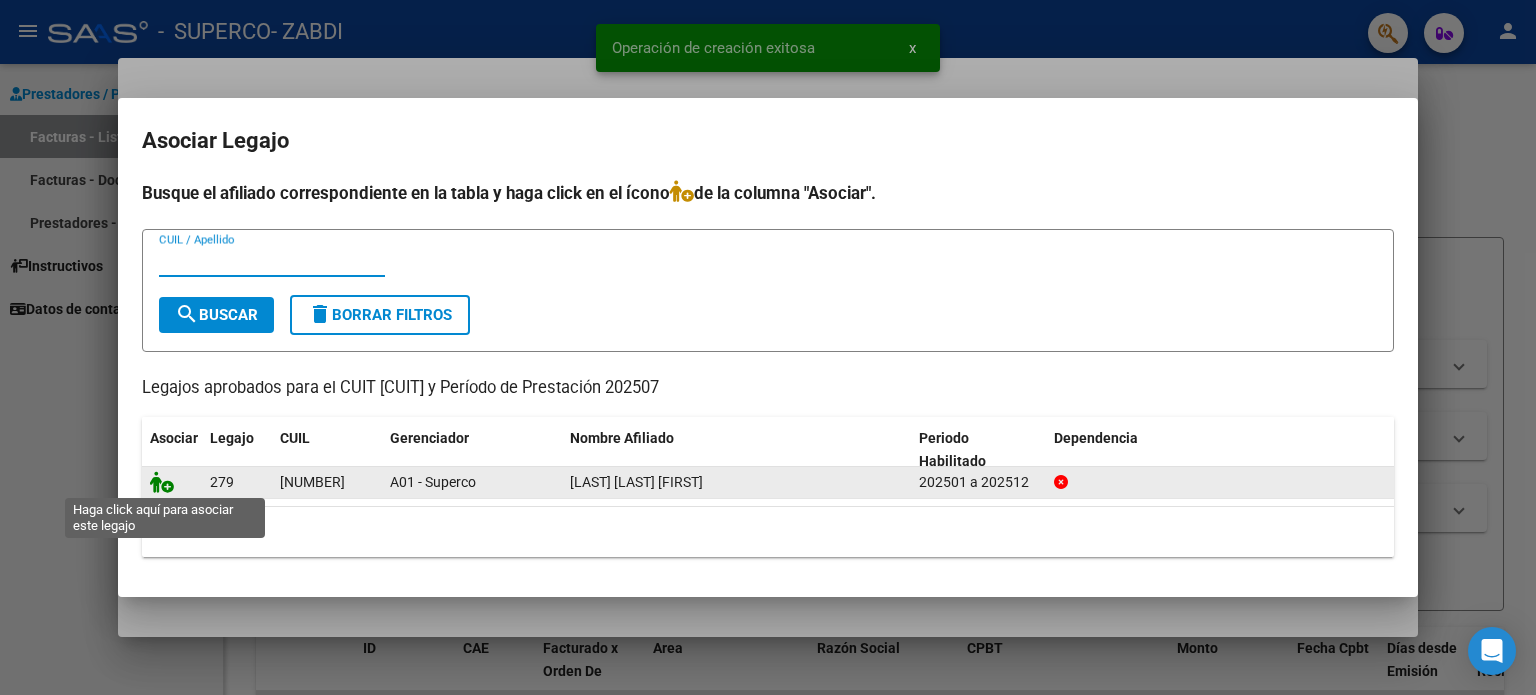 click 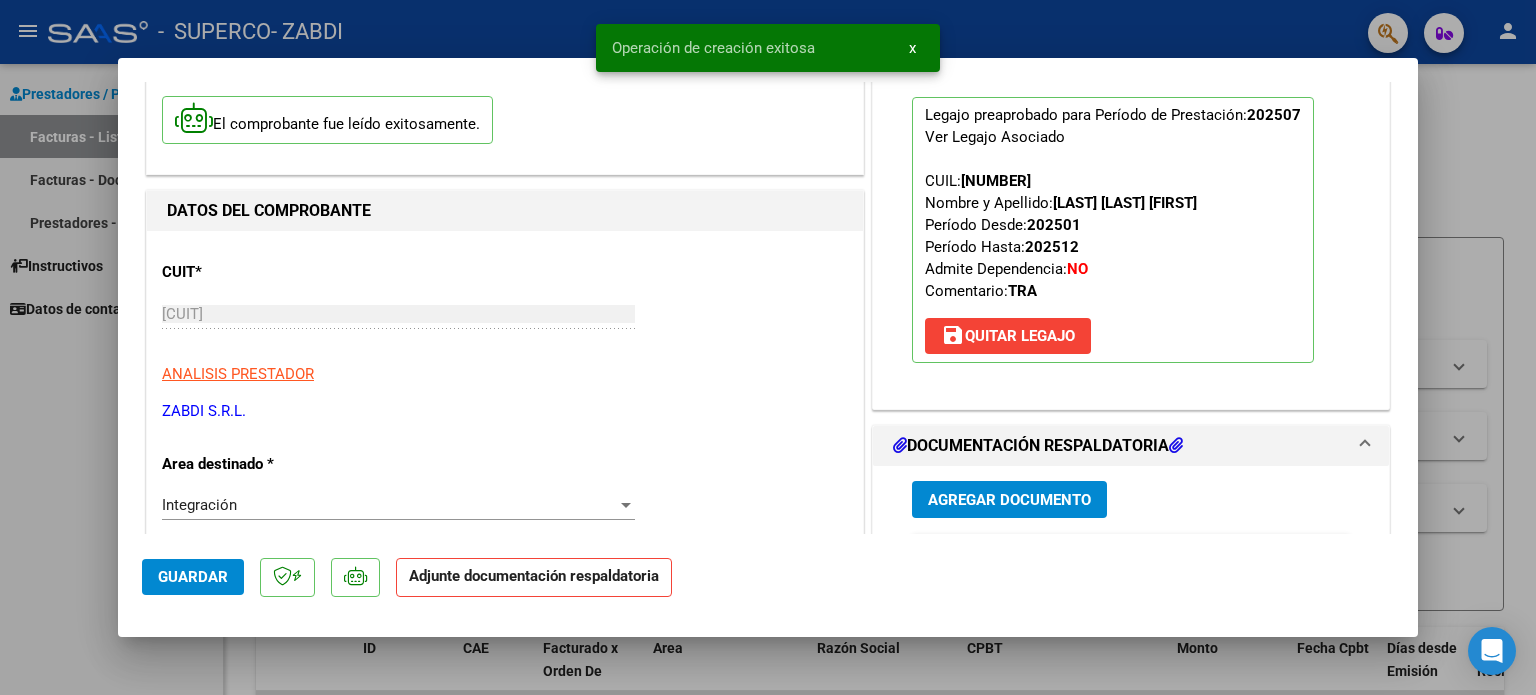 scroll, scrollTop: 400, scrollLeft: 0, axis: vertical 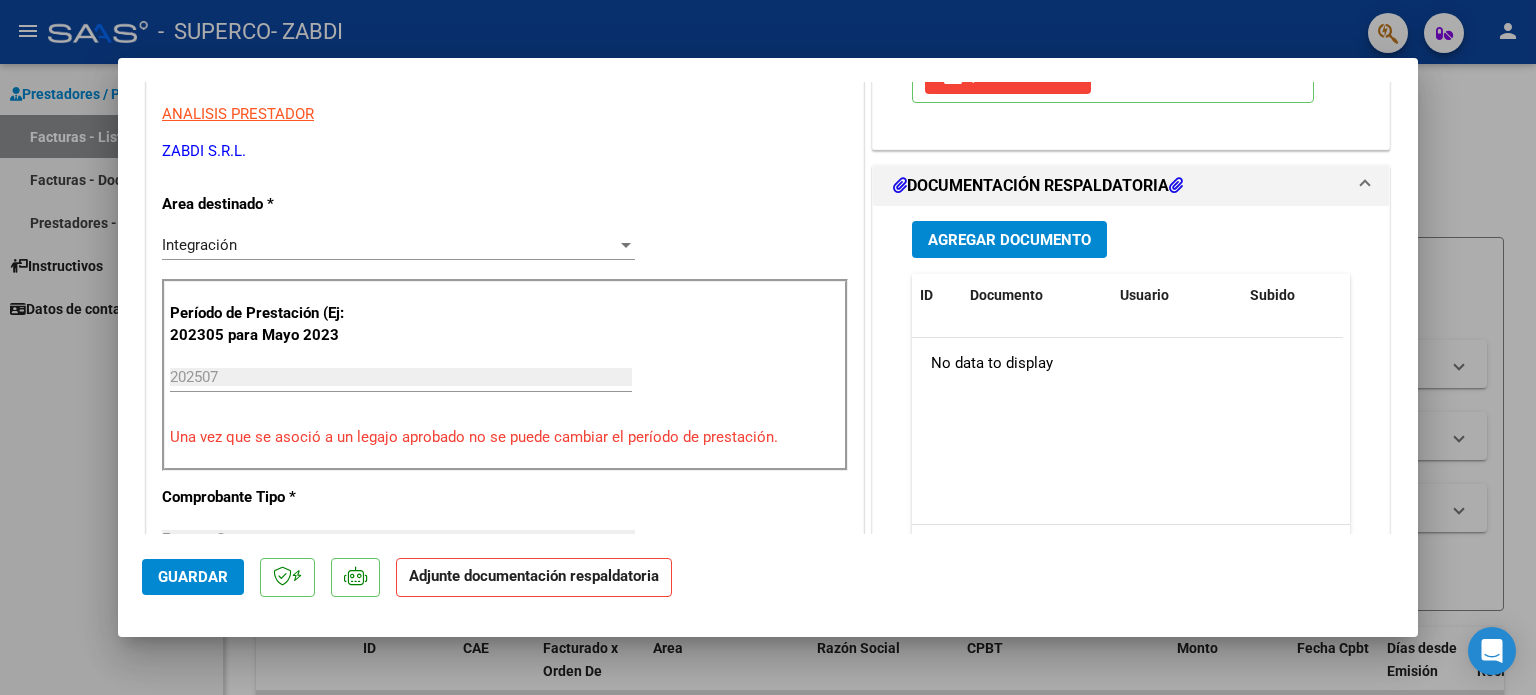click on "Agregar Documento" at bounding box center [1009, 240] 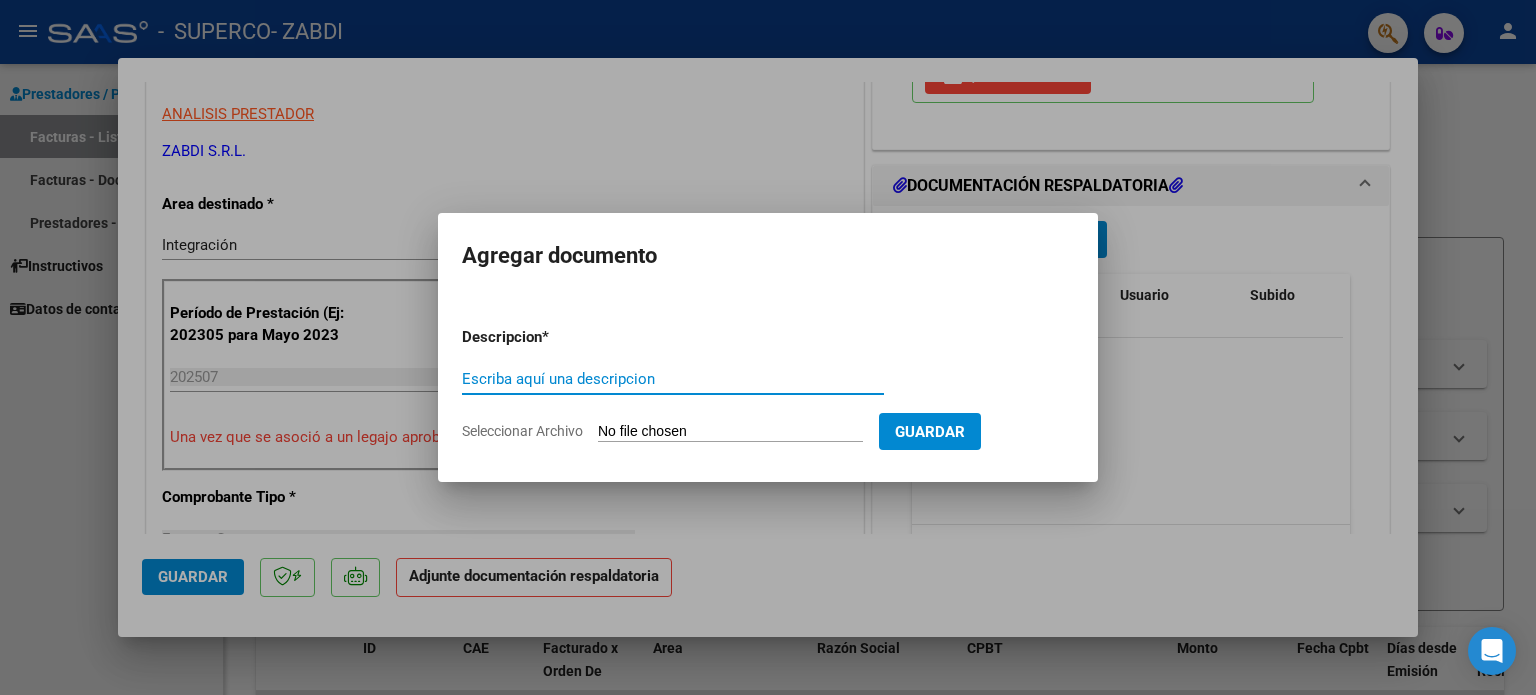 click on "Escriba aquí una descripcion" at bounding box center [673, 379] 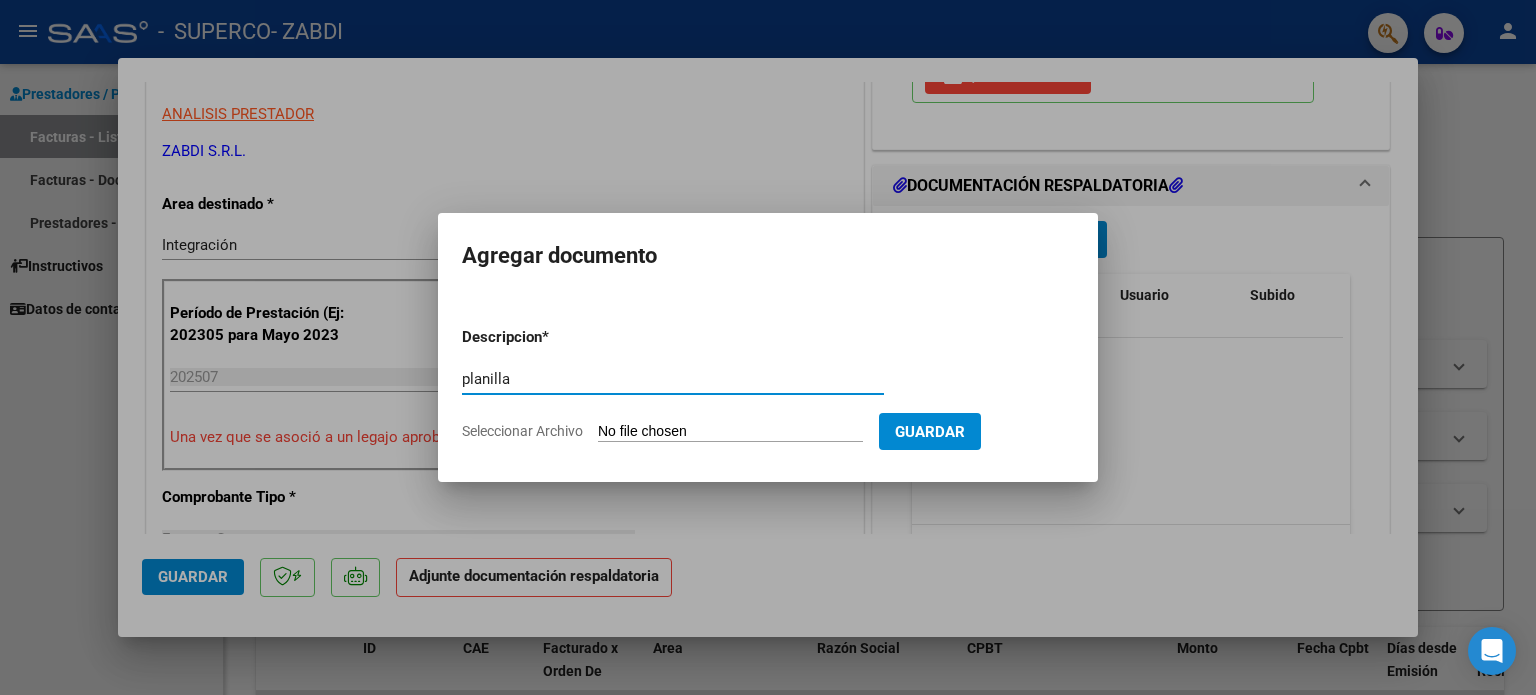 type on "planilla" 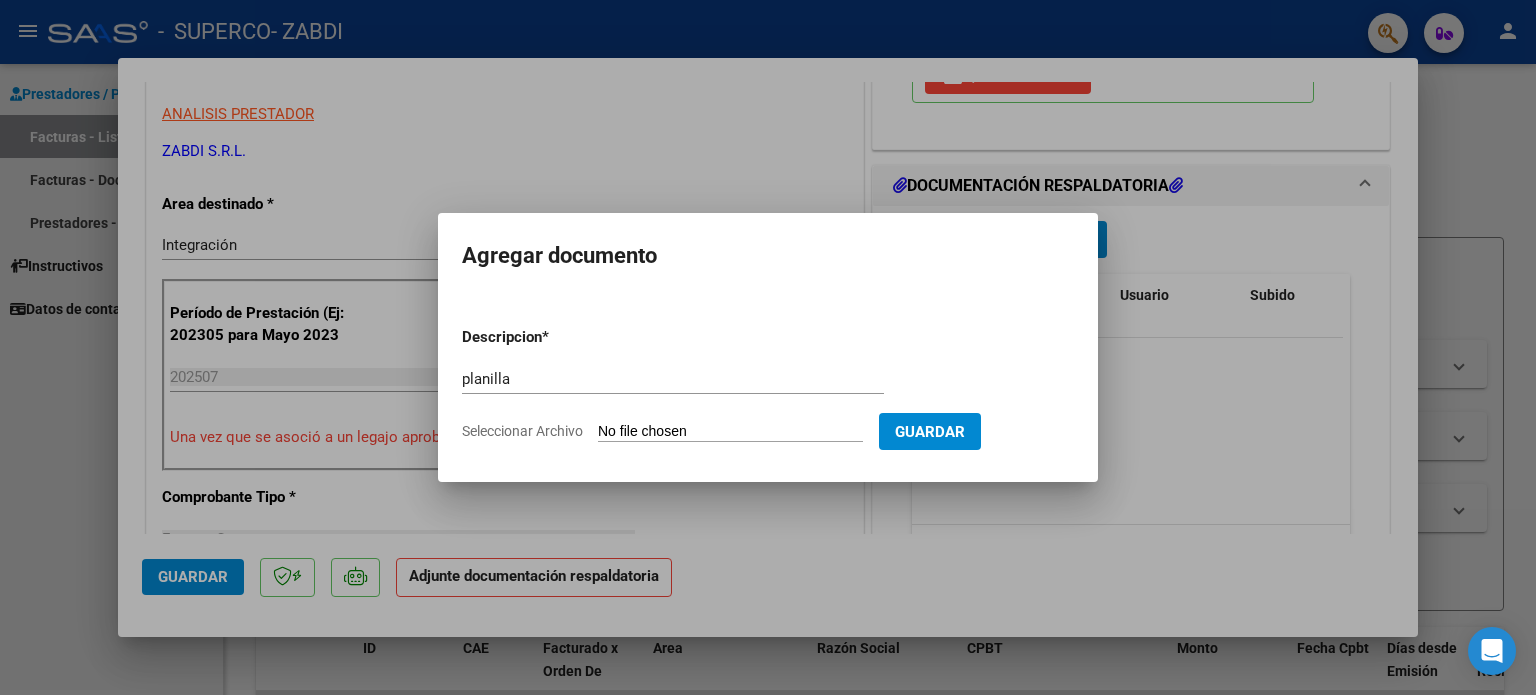 click on "Seleccionar Archivo" at bounding box center [730, 432] 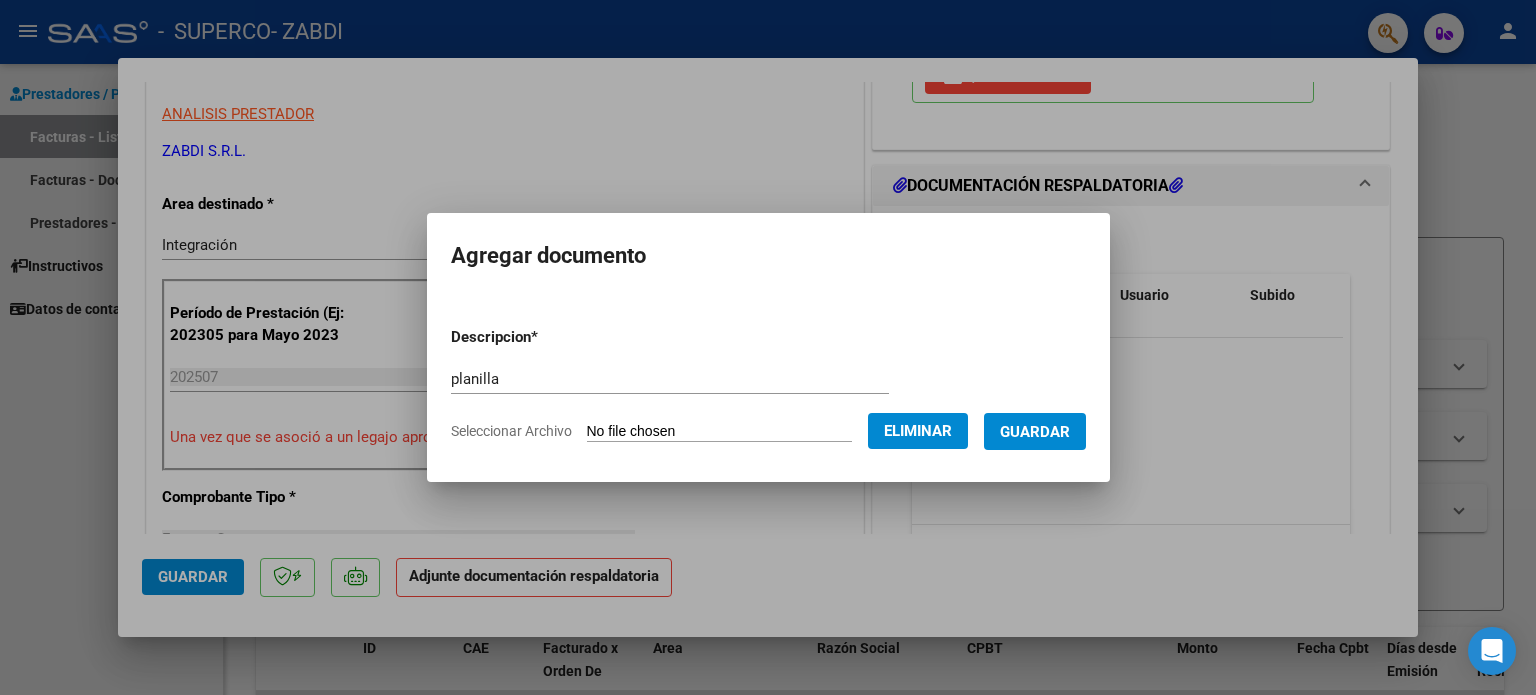 click on "Guardar" at bounding box center [1035, 432] 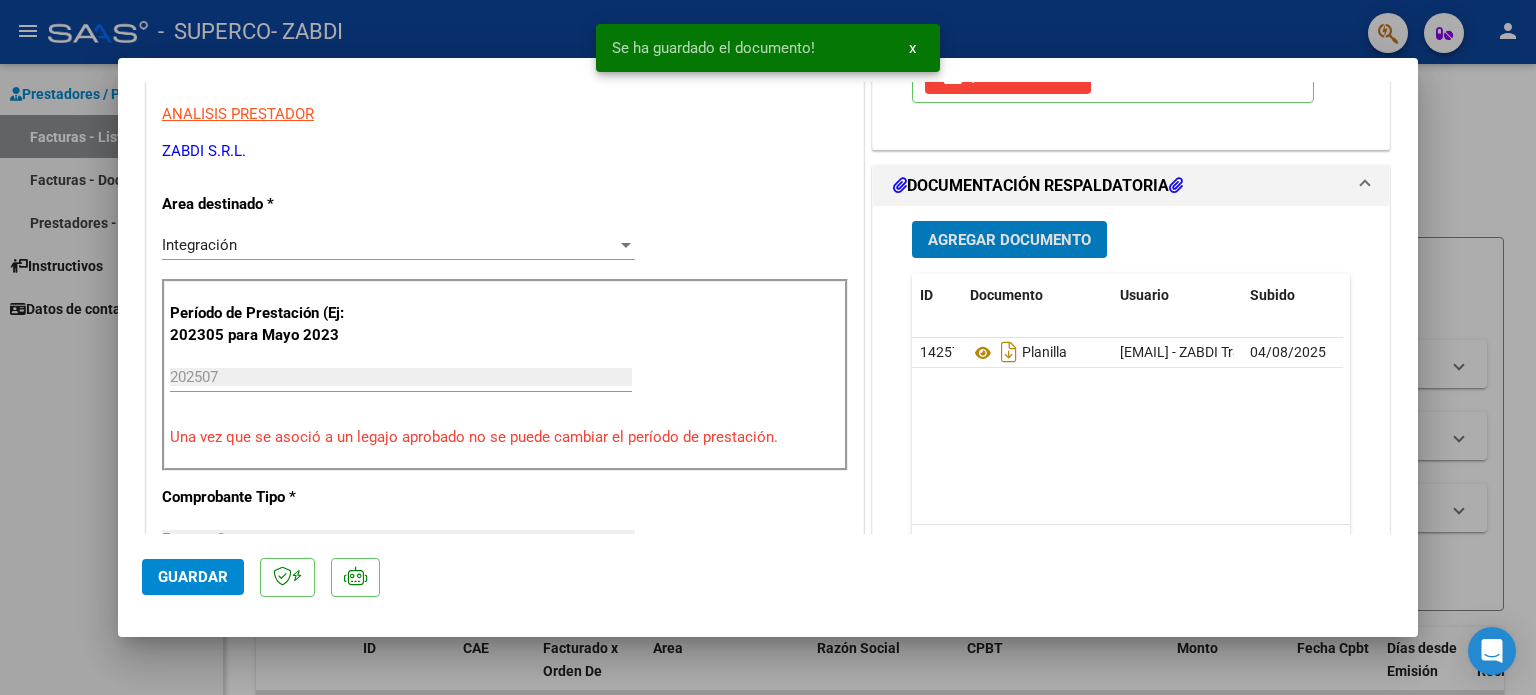 click on "Guardar" 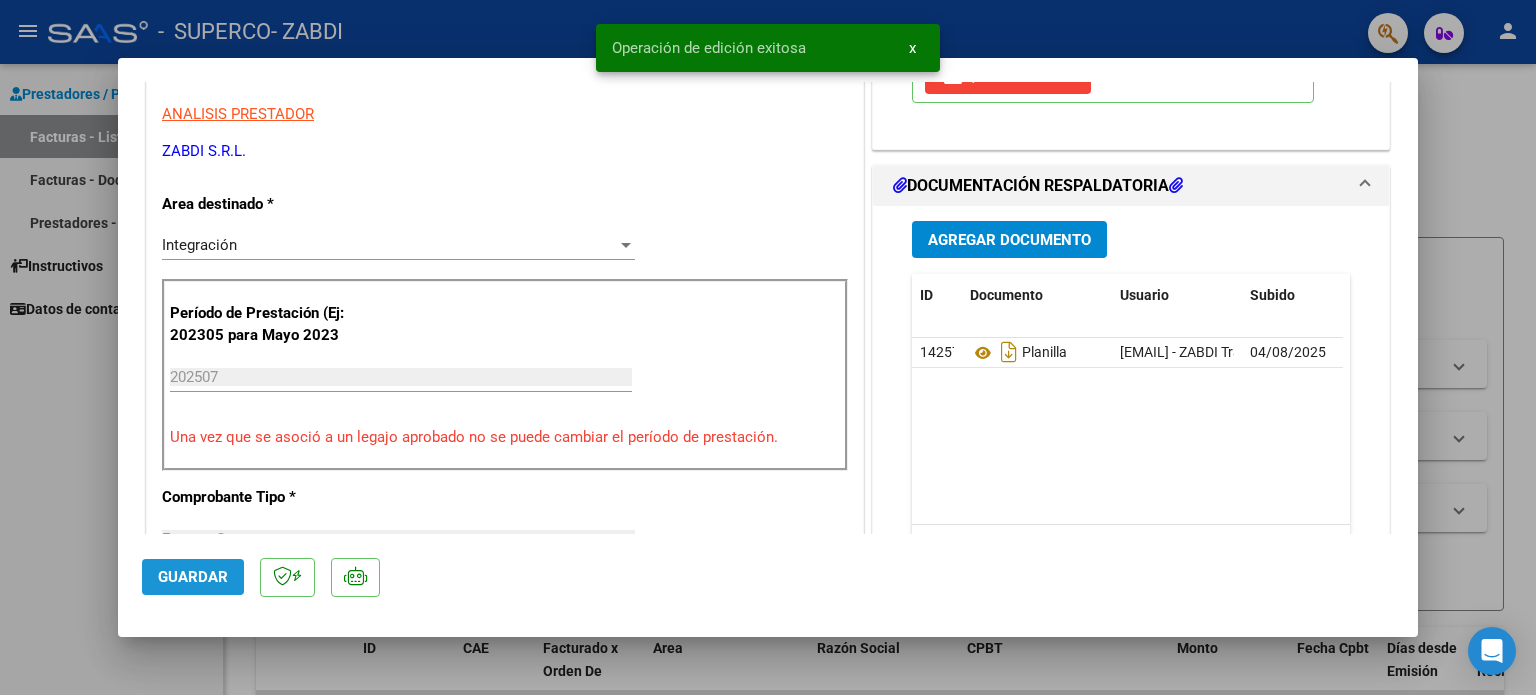 click on "Guardar" 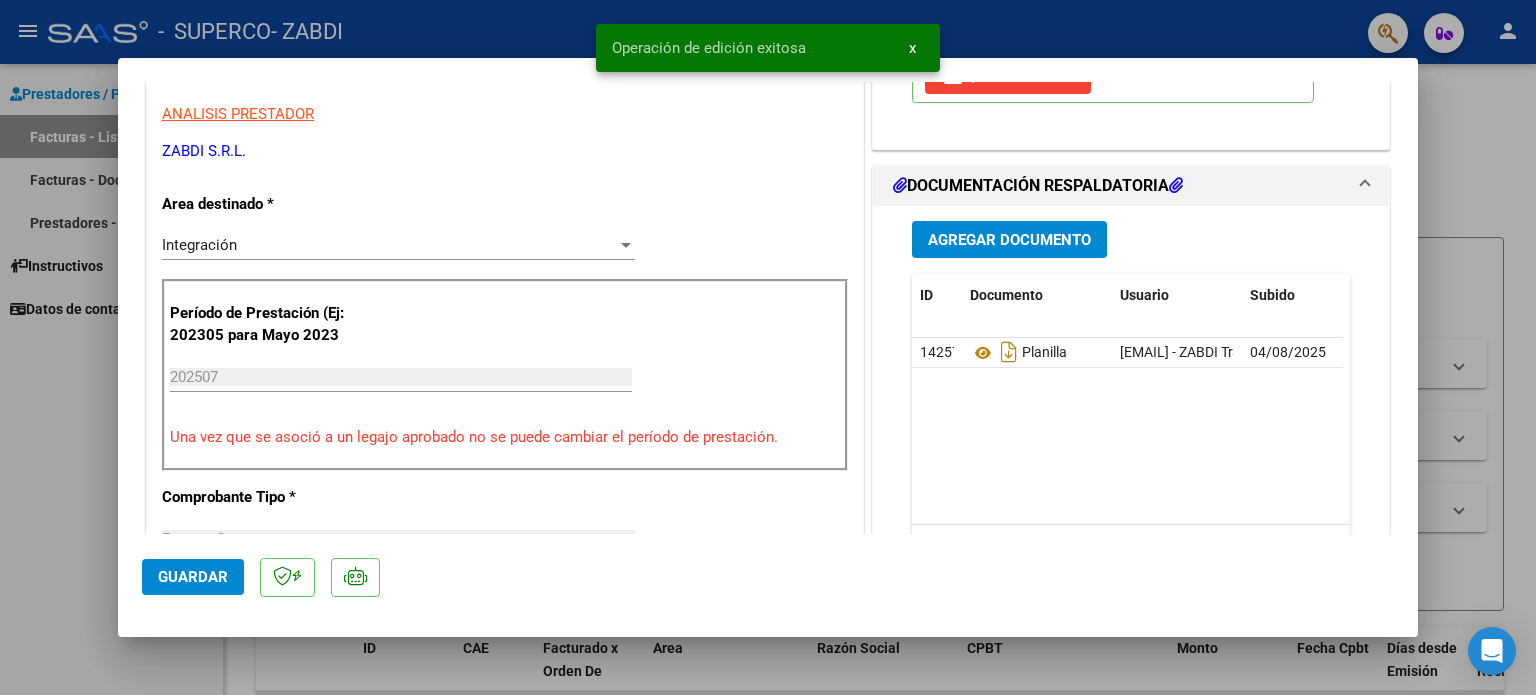 click at bounding box center [768, 347] 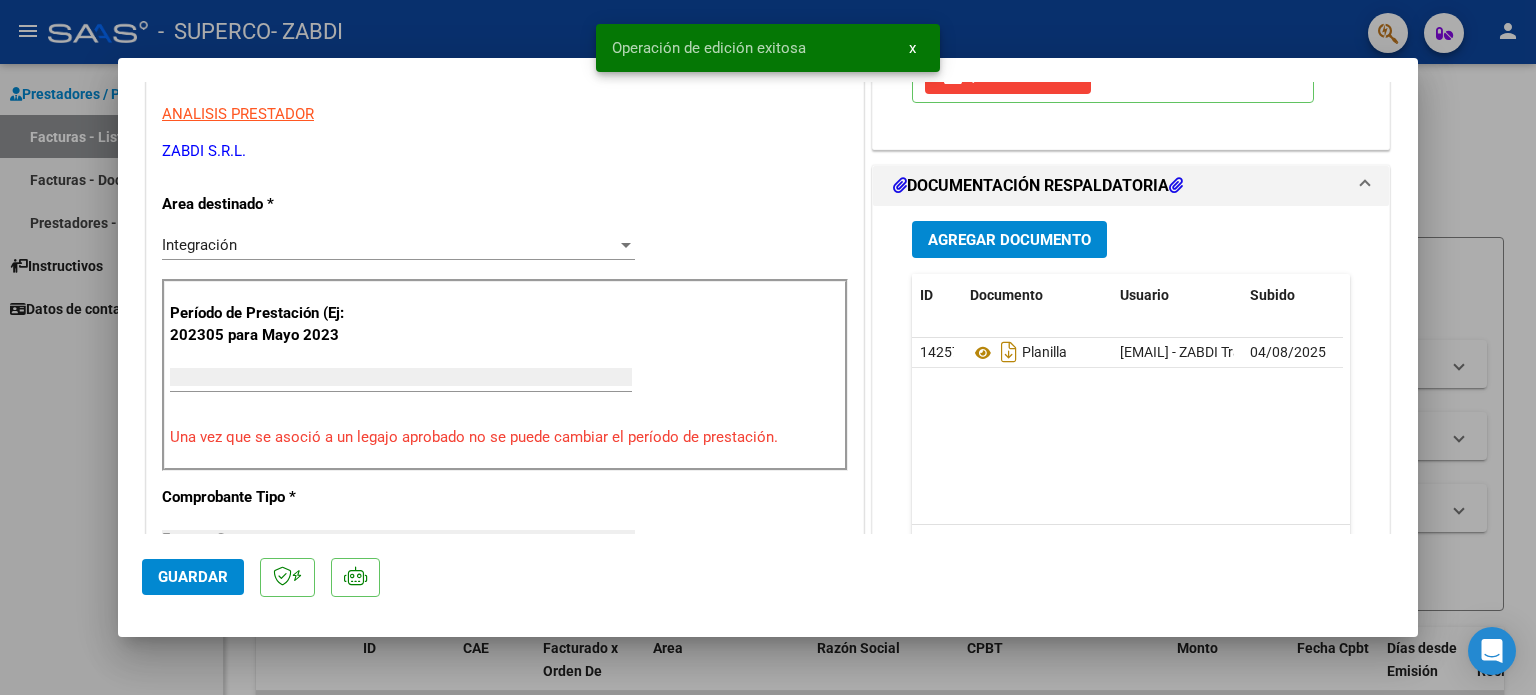scroll, scrollTop: 339, scrollLeft: 0, axis: vertical 